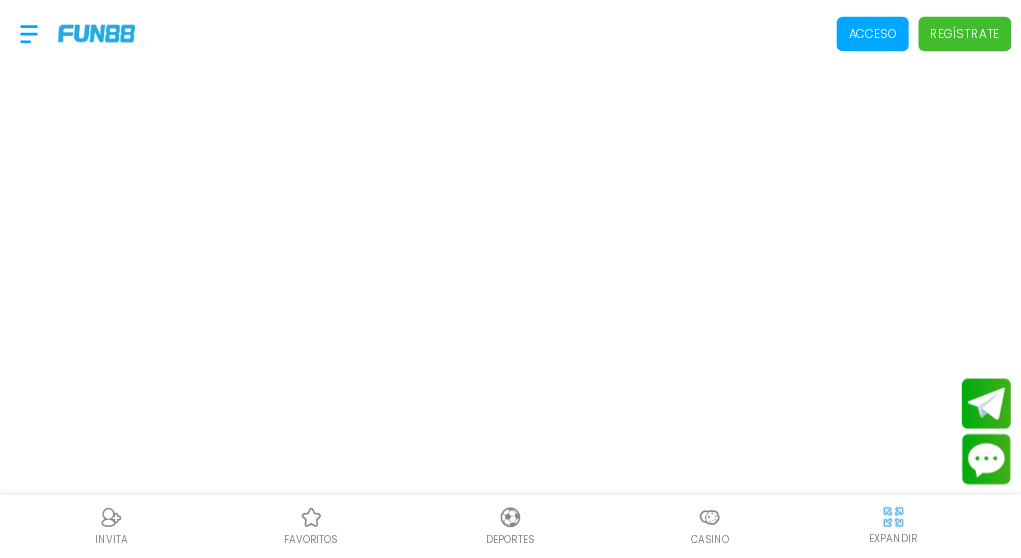 scroll, scrollTop: 0, scrollLeft: 0, axis: both 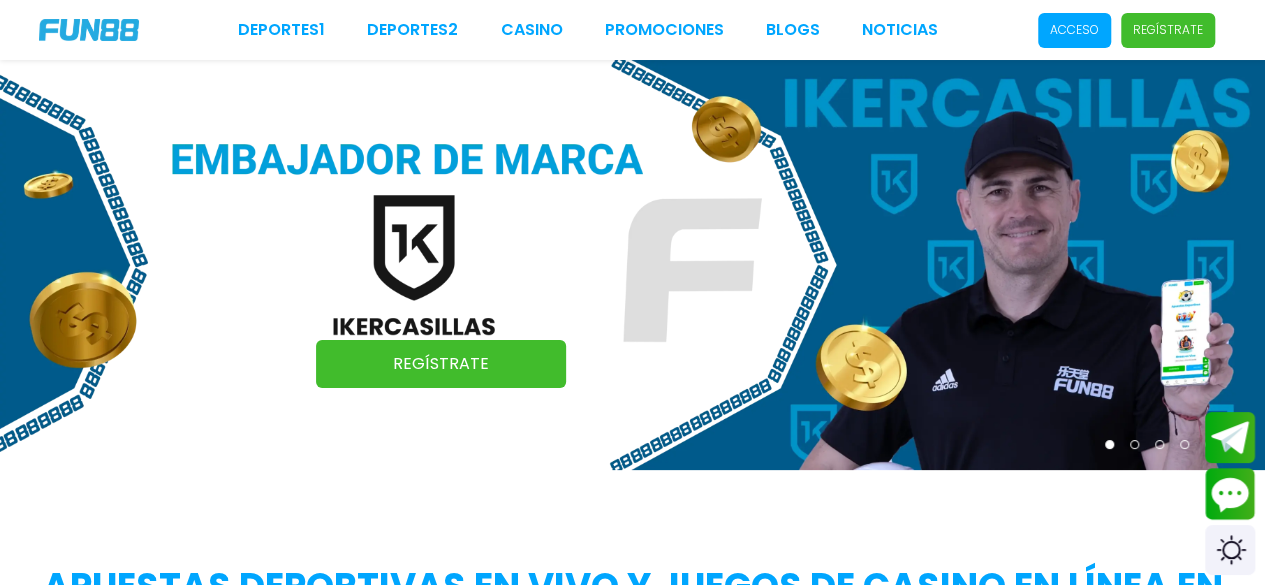 click on "Acceso" at bounding box center (1074, 30) 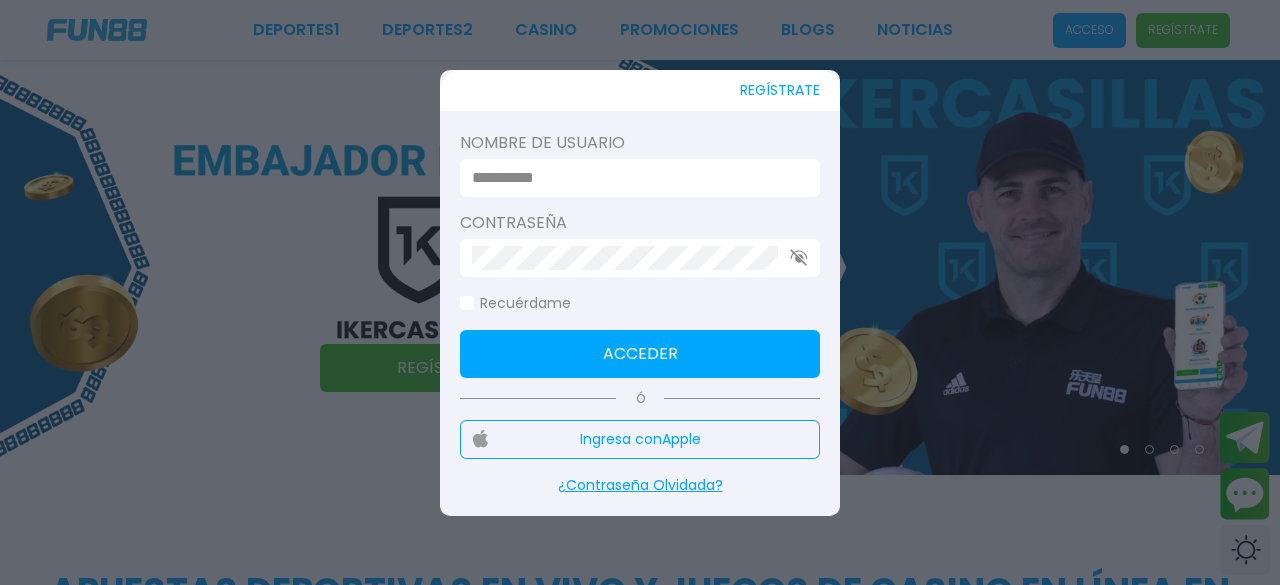 click at bounding box center (640, 178) 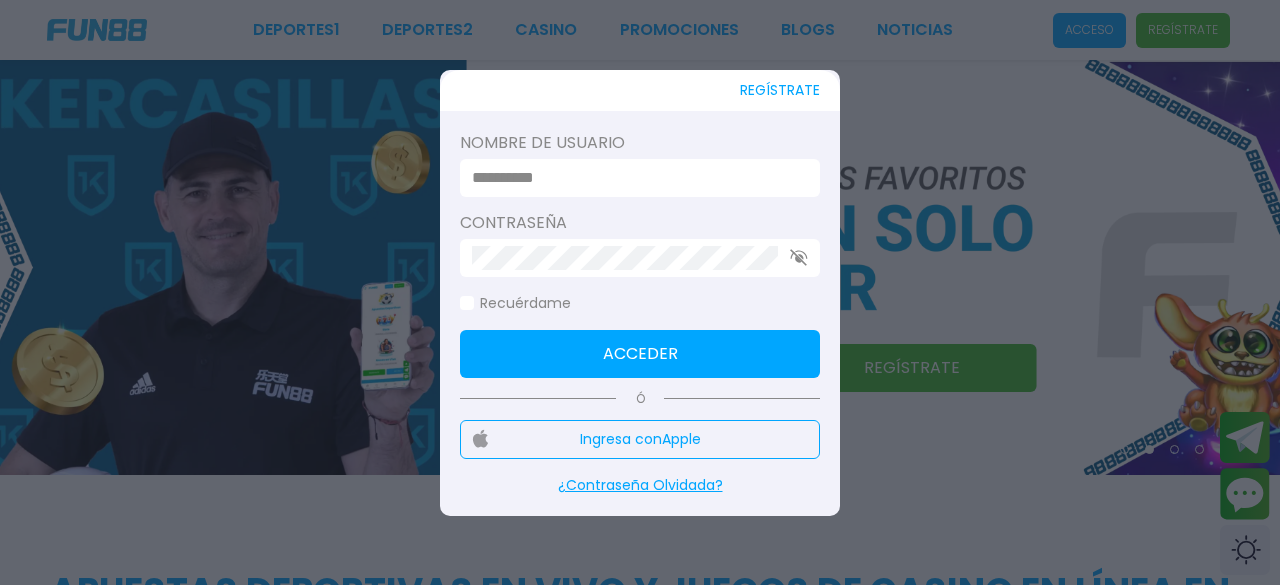 click at bounding box center [634, 178] 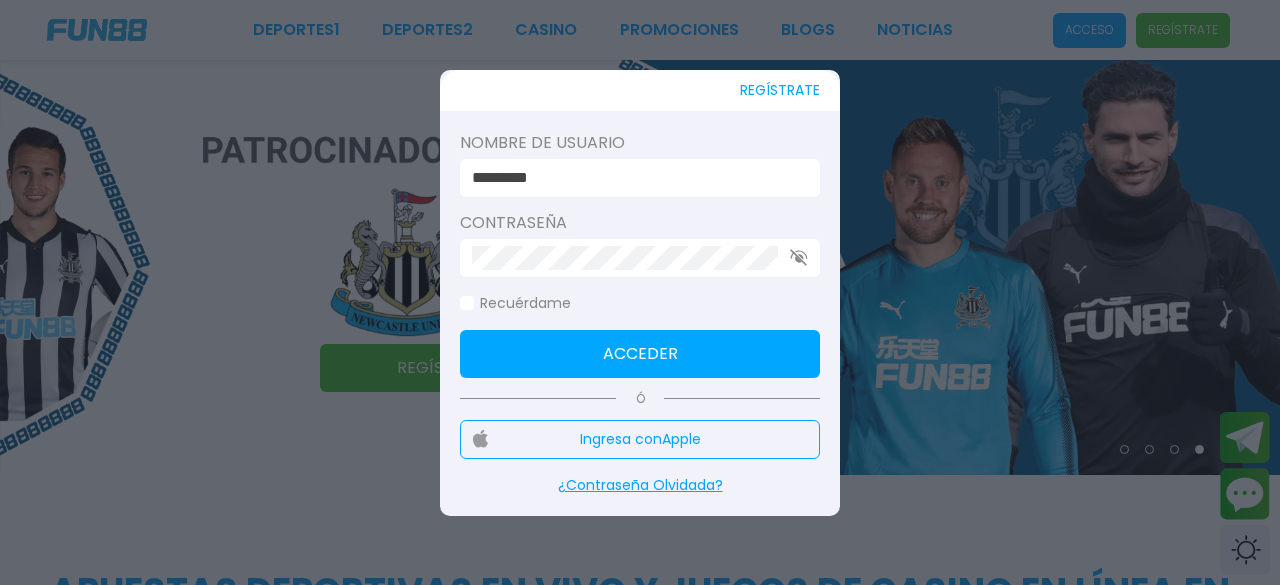 type on "*********" 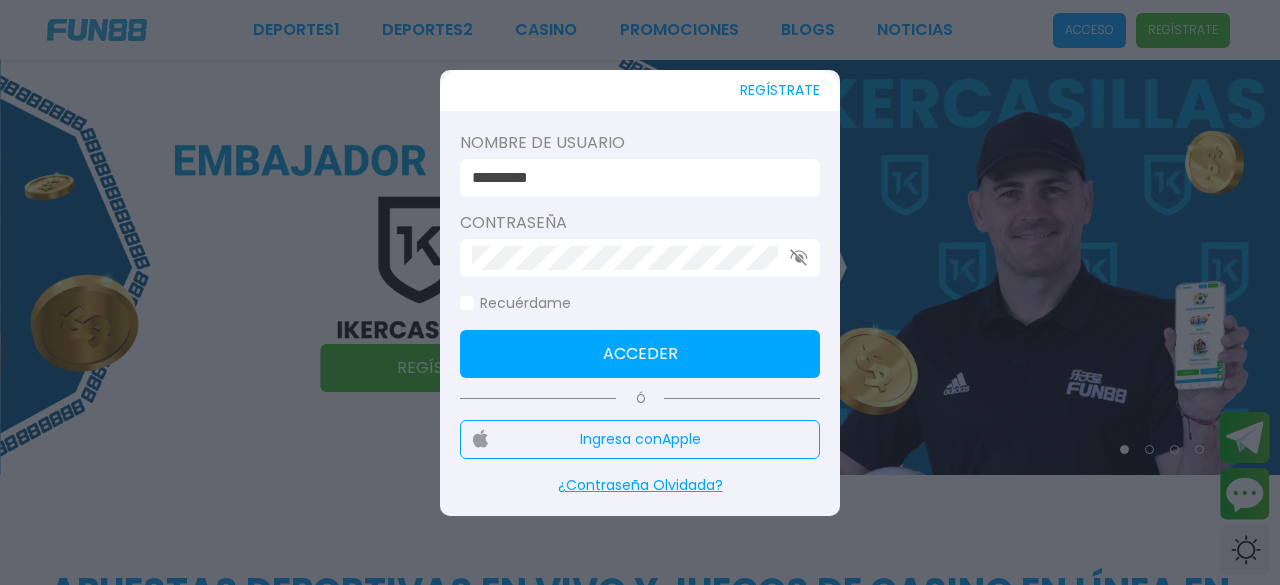click on "Acceder" at bounding box center (640, 354) 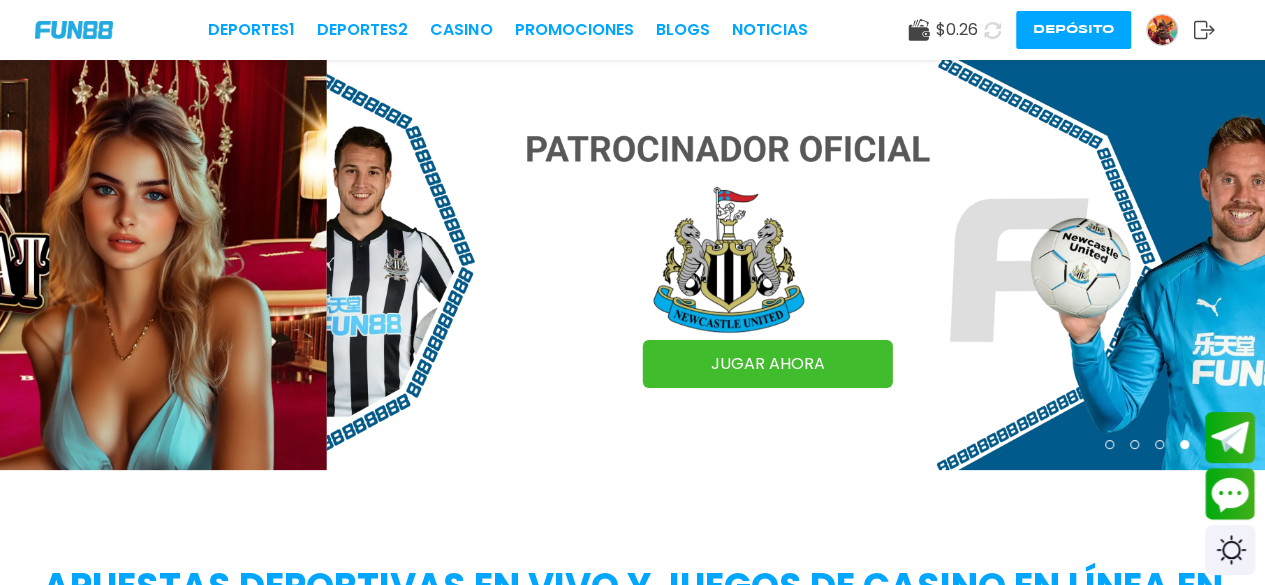 click on "Depósito" at bounding box center [1073, 30] 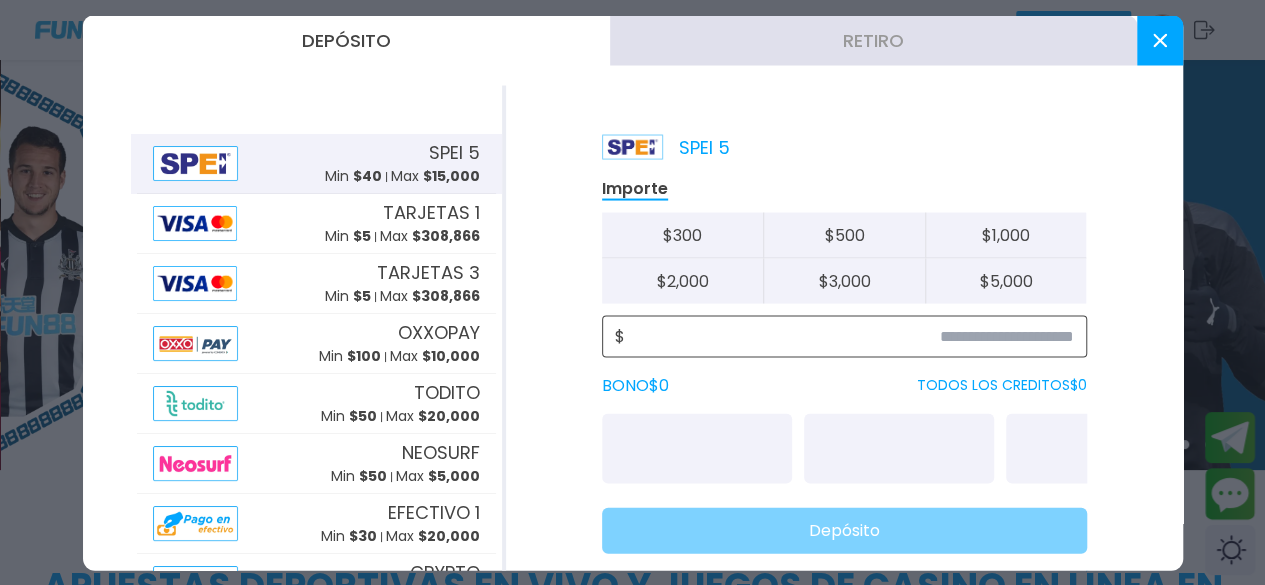 click at bounding box center (849, 336) 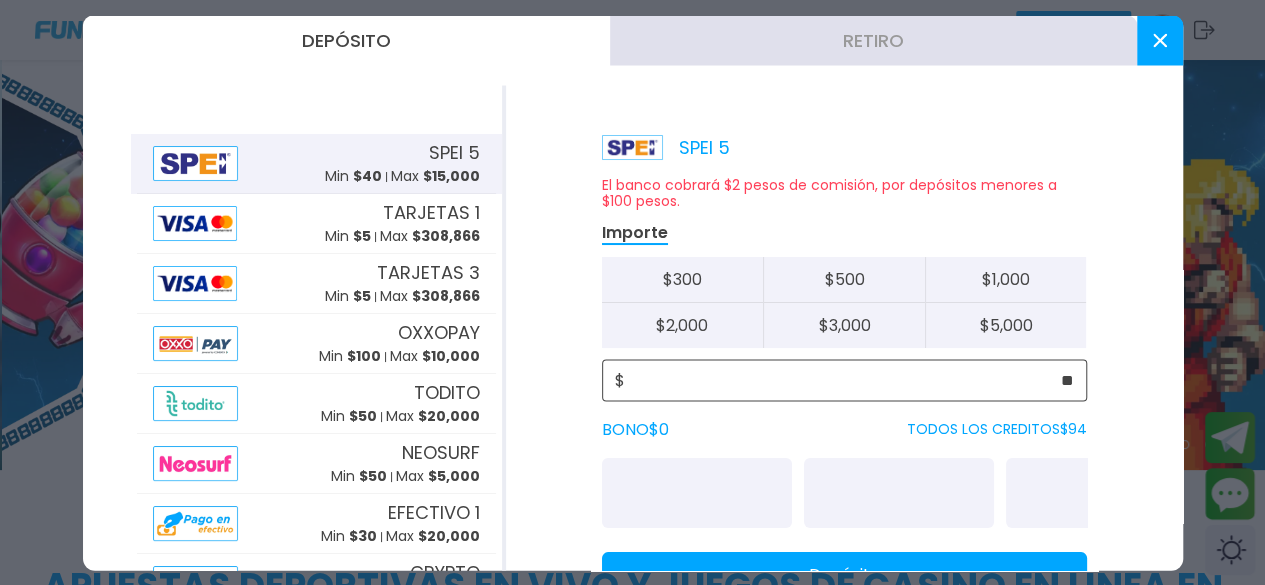 scroll, scrollTop: 92, scrollLeft: 0, axis: vertical 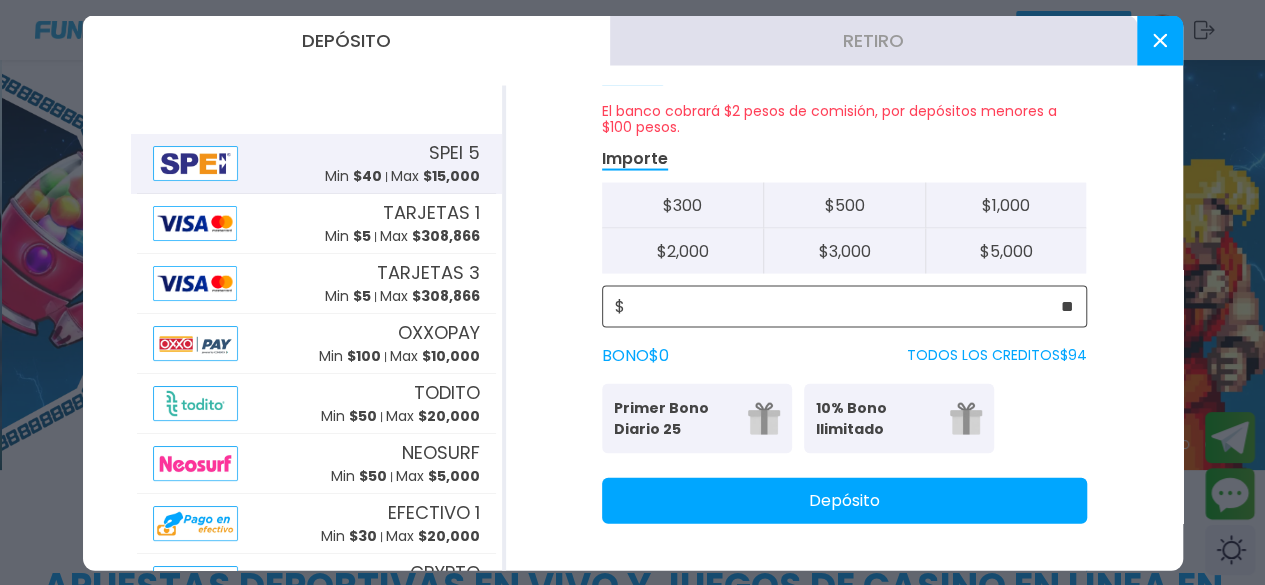 type on "**" 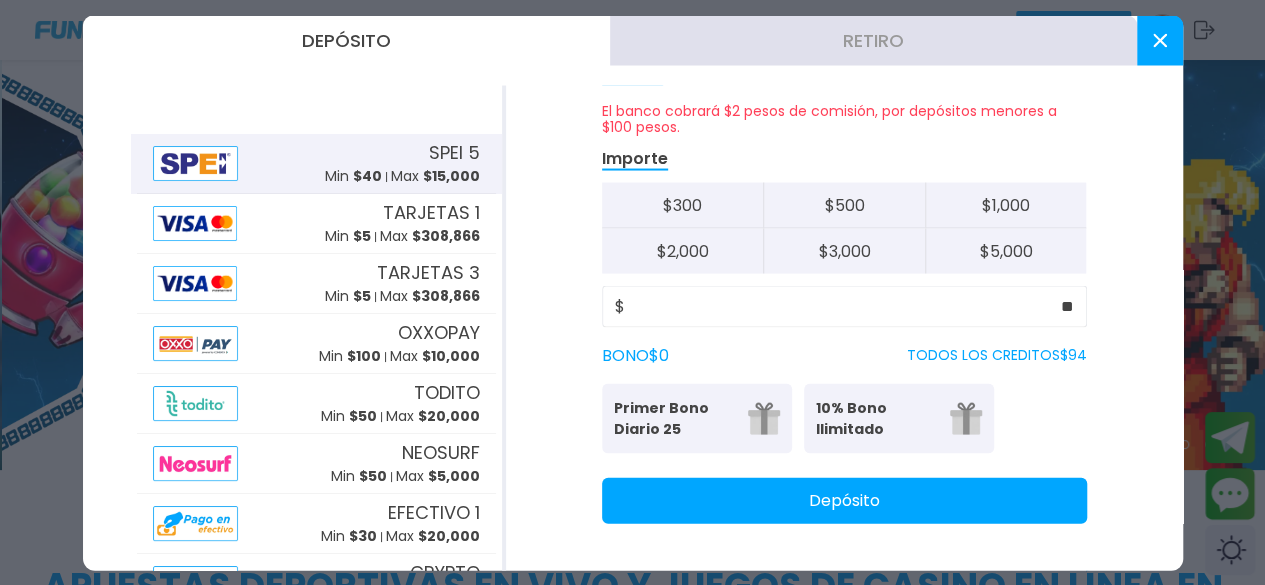 click on "Depósito" at bounding box center (844, 500) 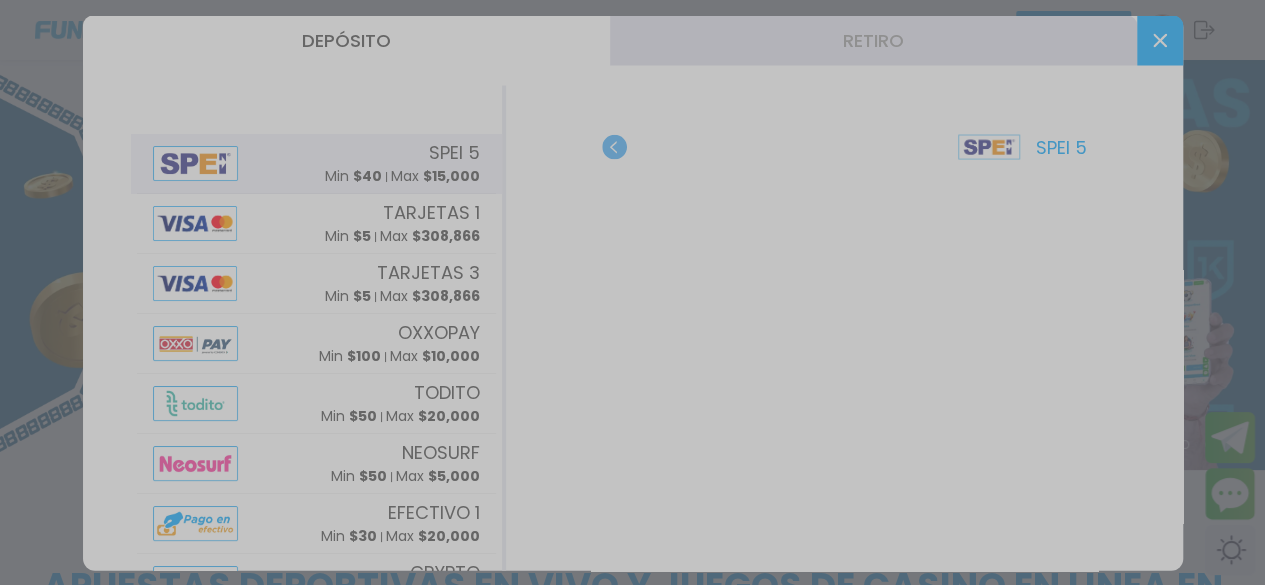 scroll, scrollTop: 0, scrollLeft: 0, axis: both 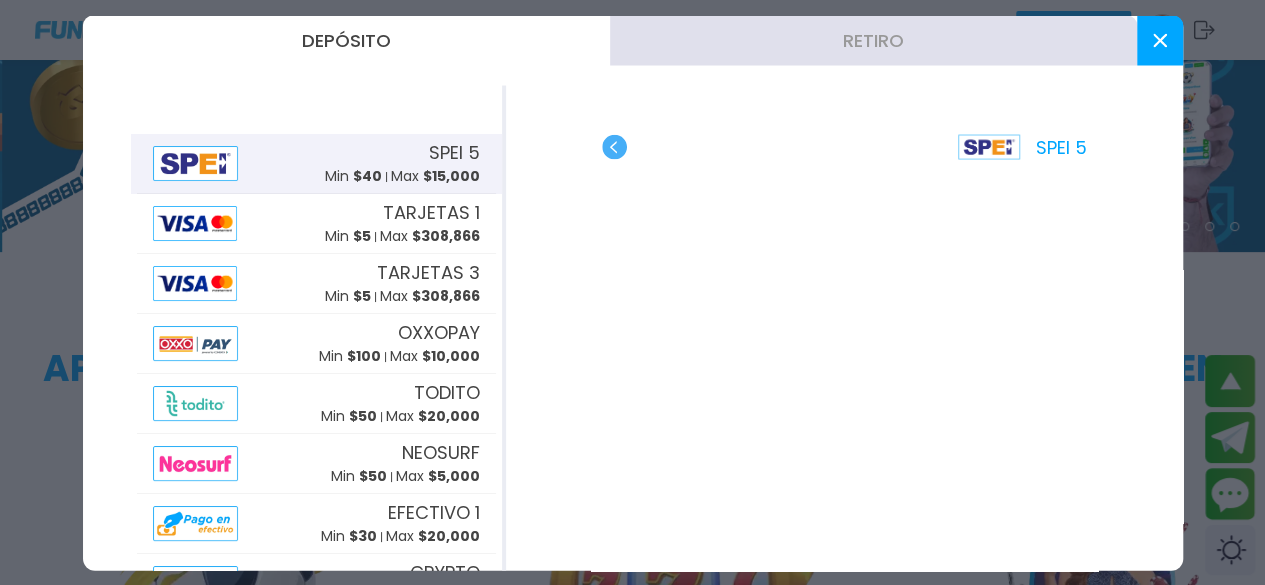 click 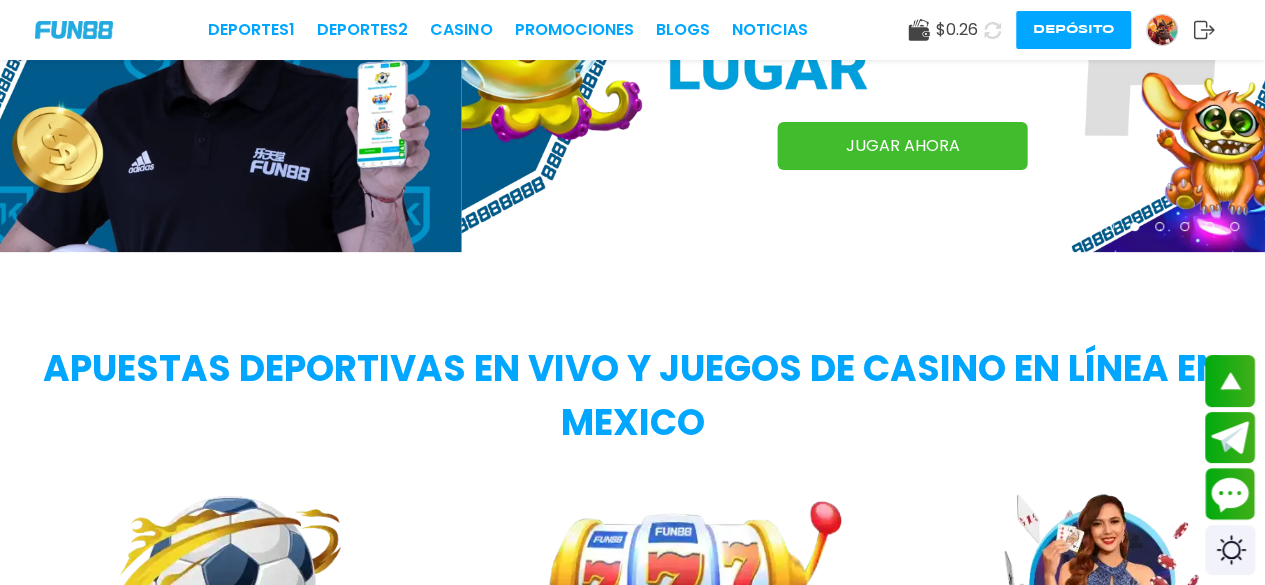 click 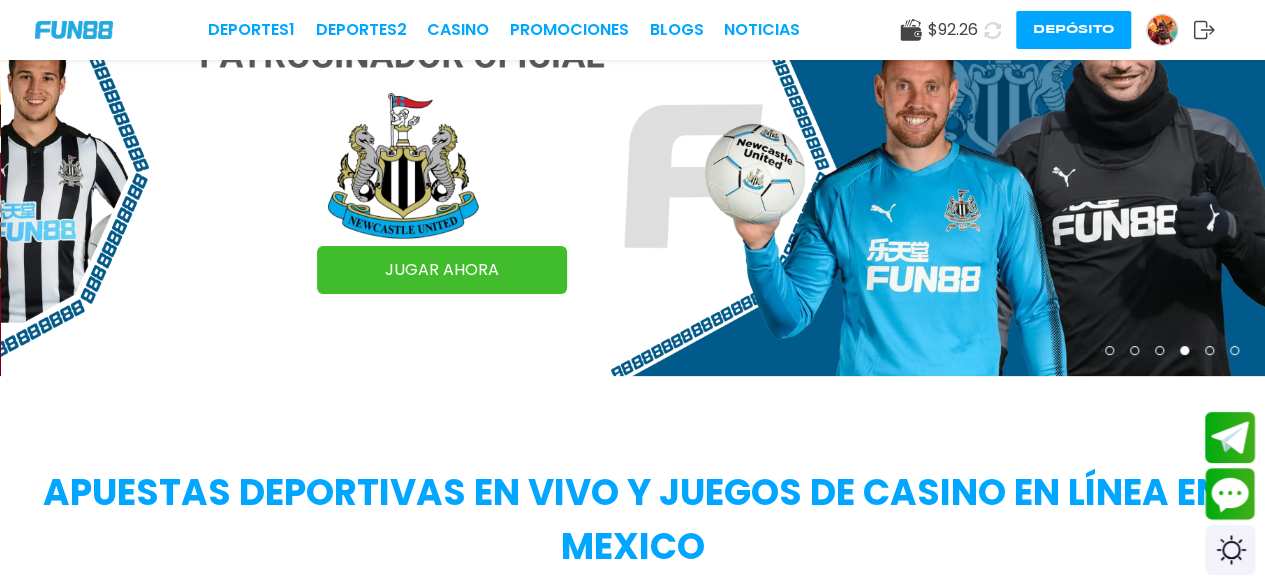 scroll, scrollTop: 0, scrollLeft: 0, axis: both 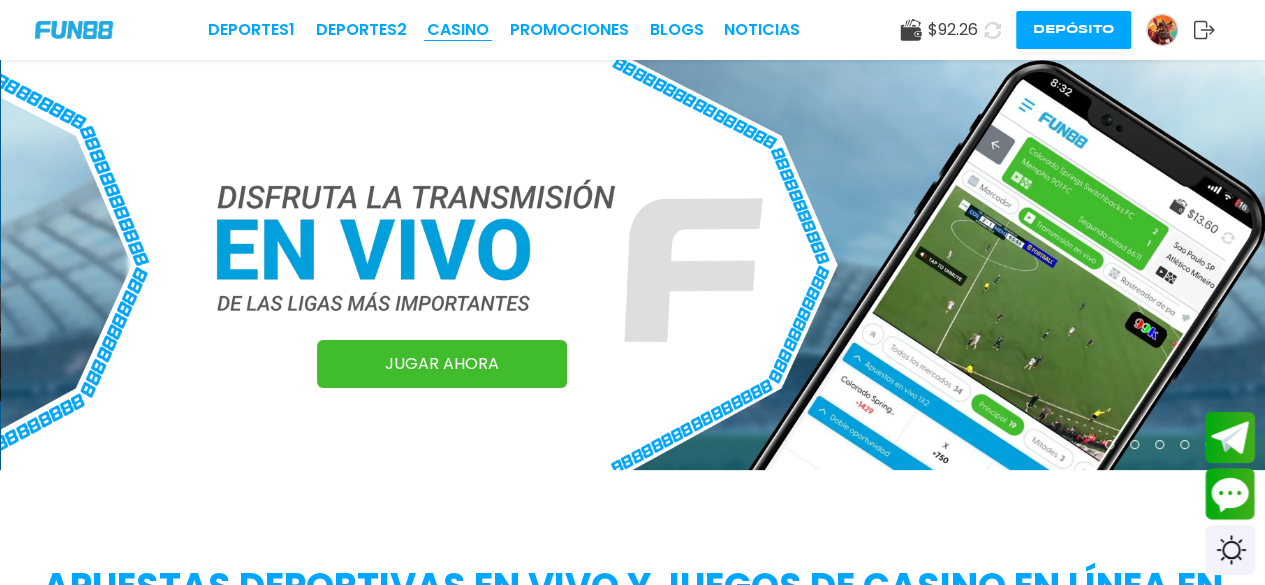 click on "CASINO" at bounding box center (458, 30) 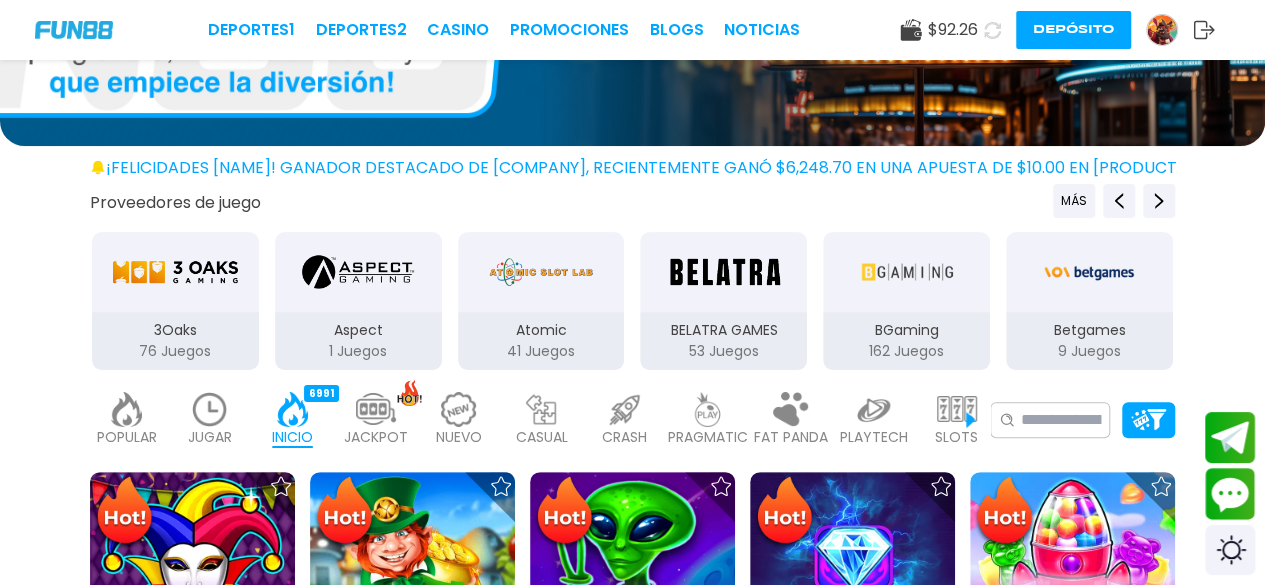 scroll, scrollTop: 196, scrollLeft: 0, axis: vertical 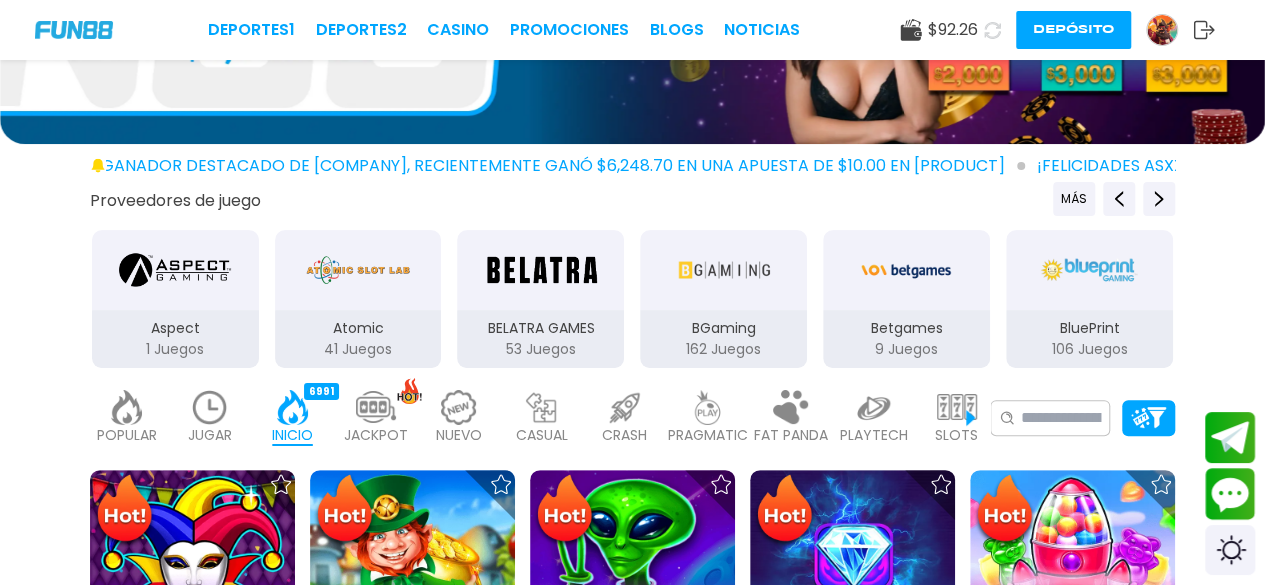click at bounding box center (210, 407) 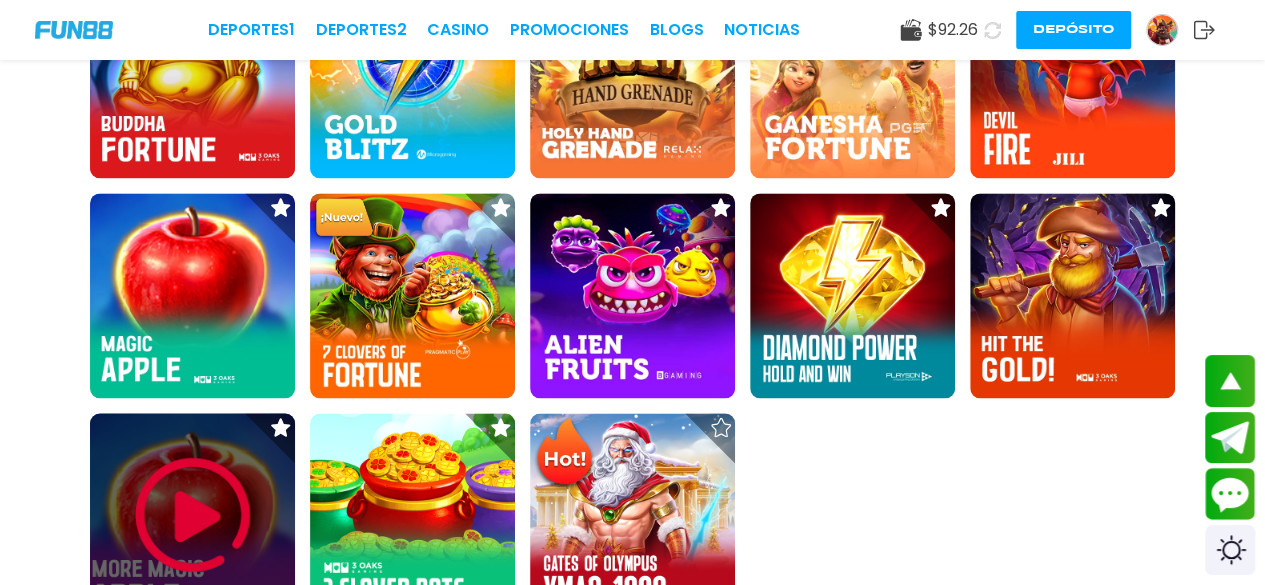 scroll, scrollTop: 1446, scrollLeft: 0, axis: vertical 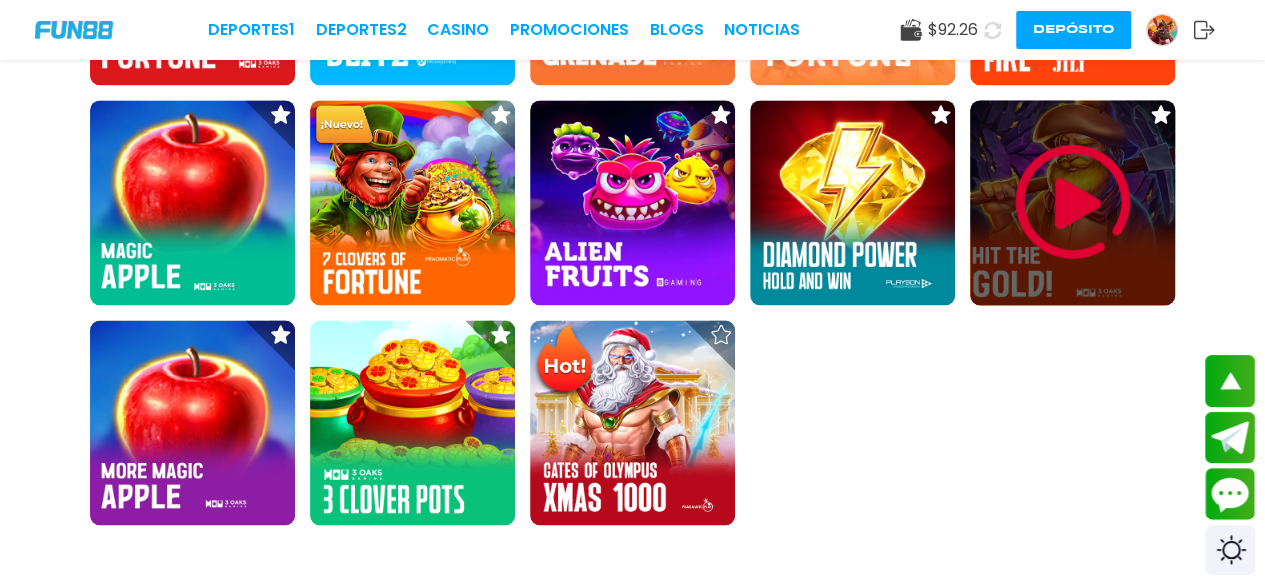 click at bounding box center [1073, 202] 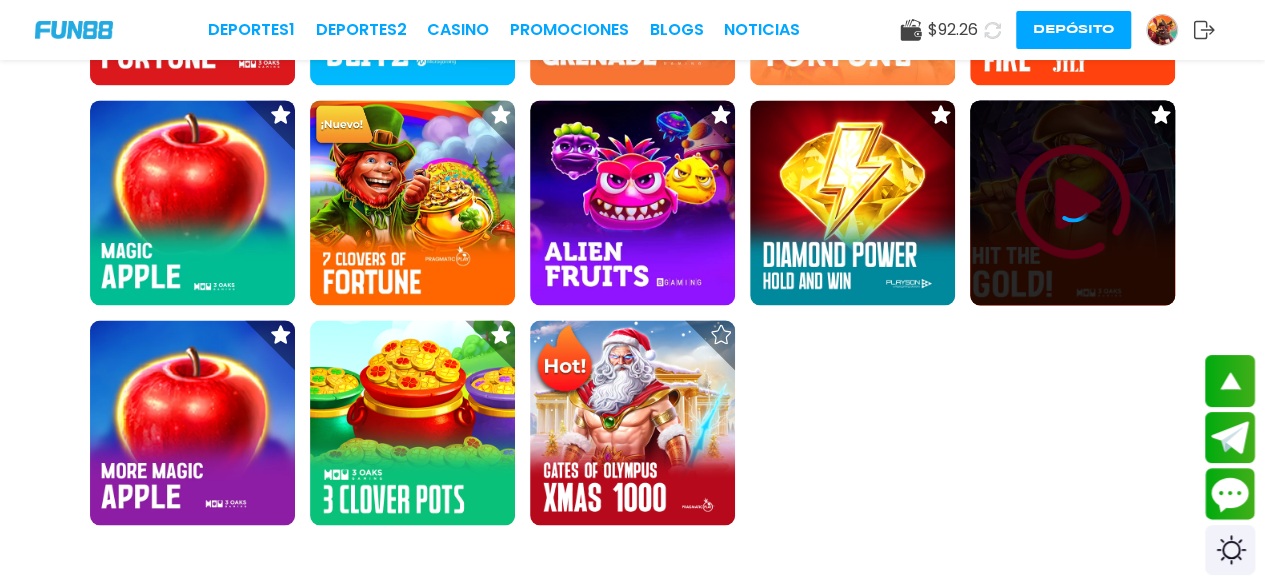 scroll, scrollTop: 0, scrollLeft: 0, axis: both 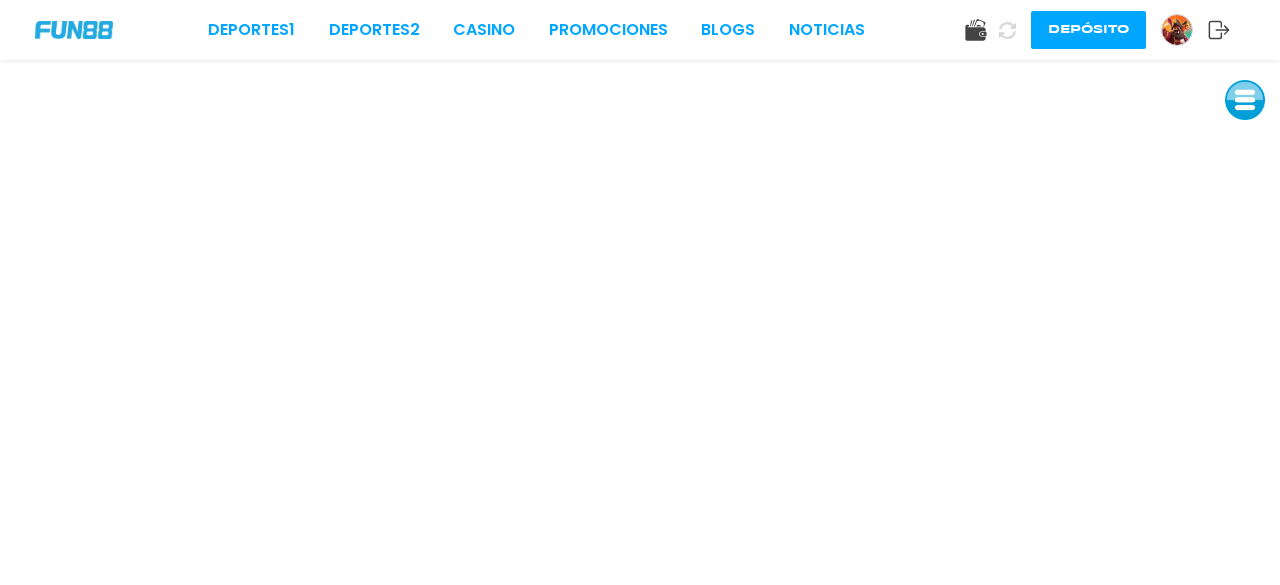 click at bounding box center [1245, 100] 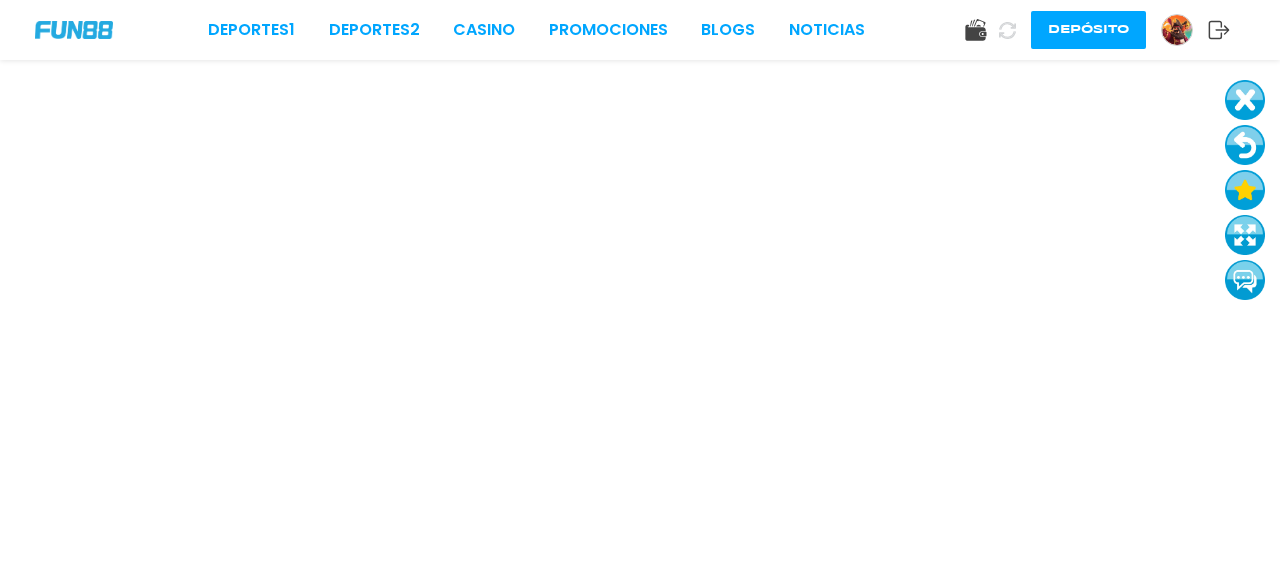 click at bounding box center (1245, 145) 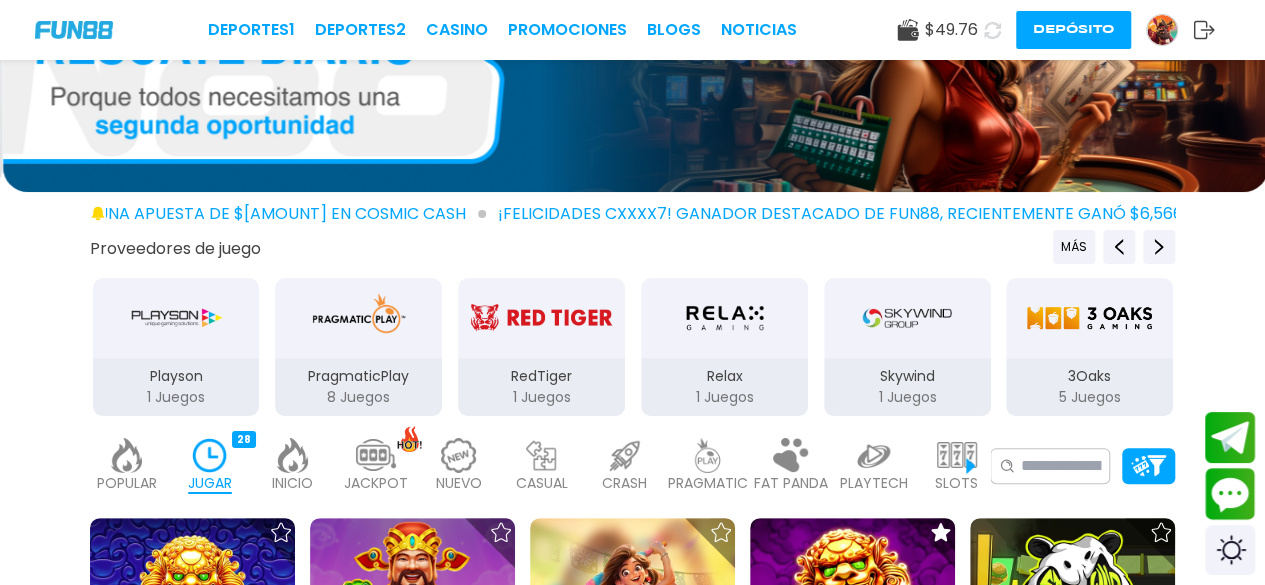 scroll, scrollTop: 184, scrollLeft: 0, axis: vertical 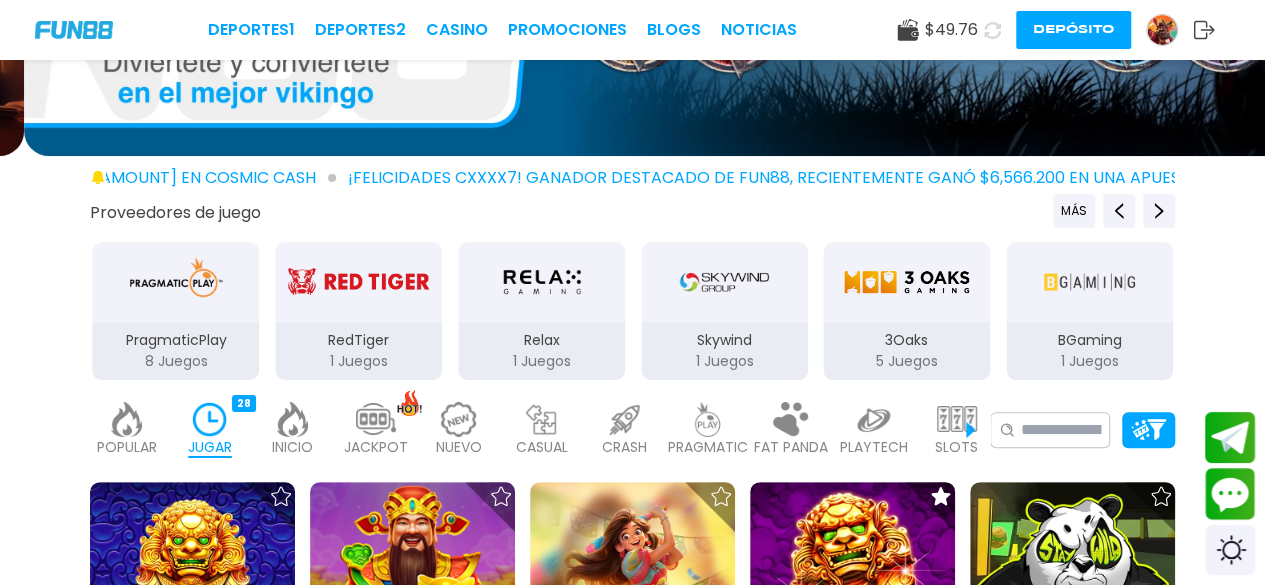 click at bounding box center [210, 419] 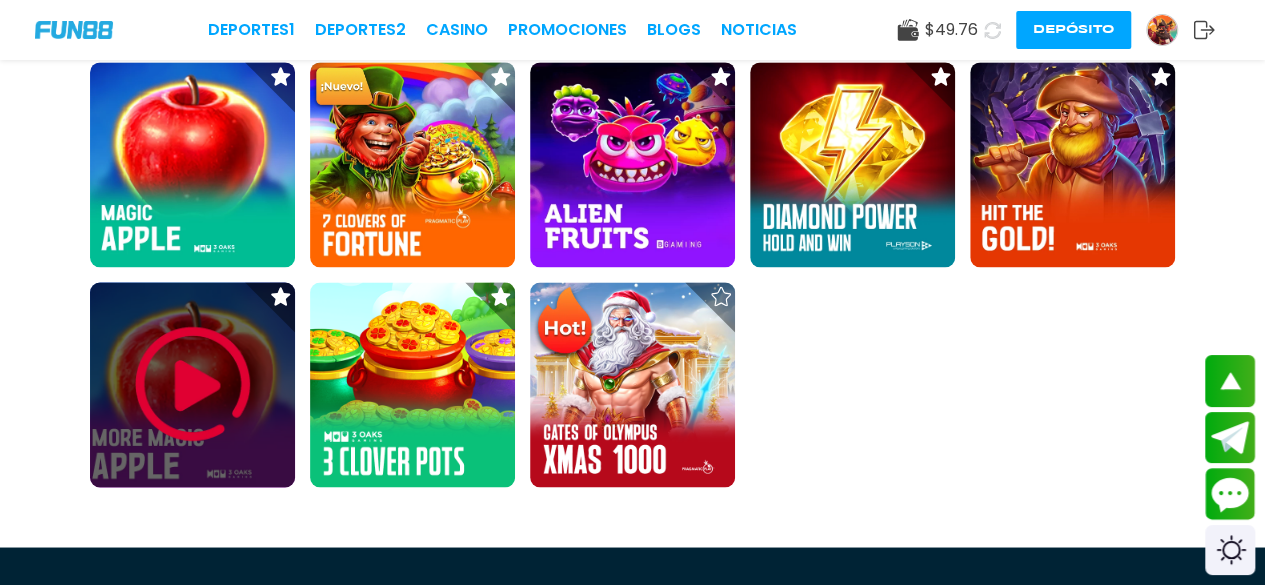 scroll, scrollTop: 1485, scrollLeft: 0, axis: vertical 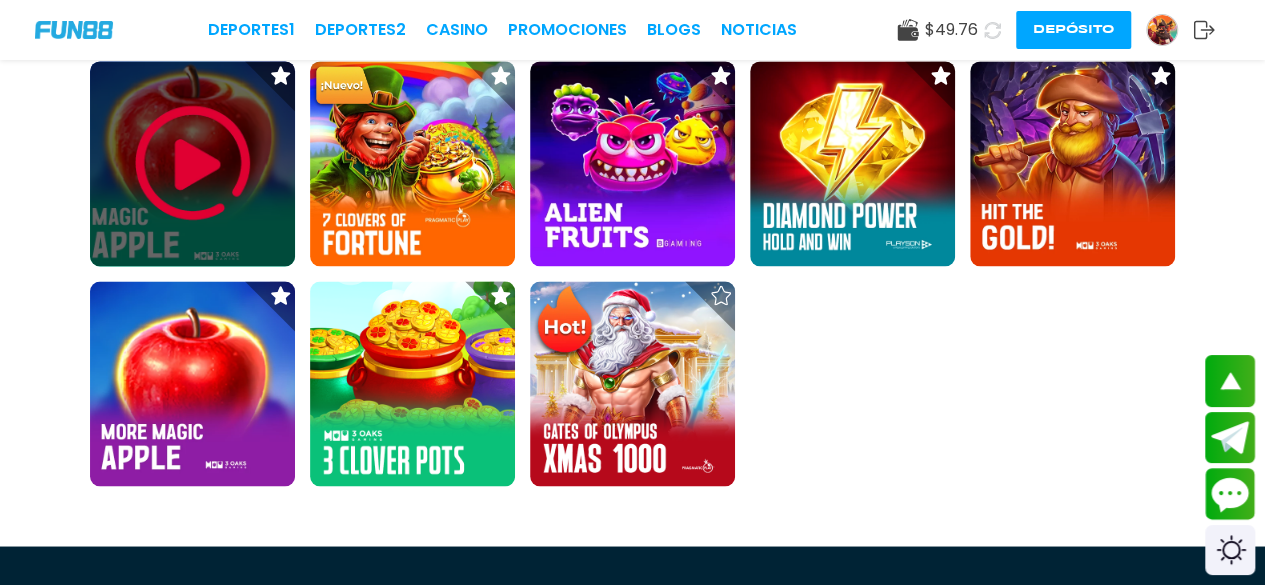 click at bounding box center [193, 163] 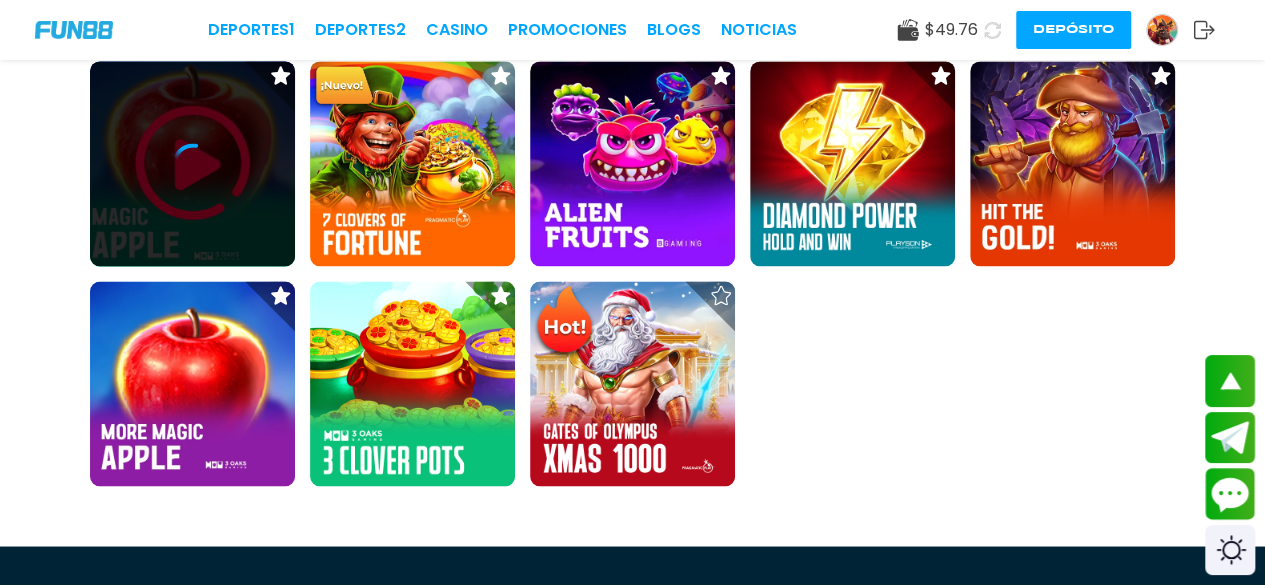 scroll, scrollTop: 0, scrollLeft: 0, axis: both 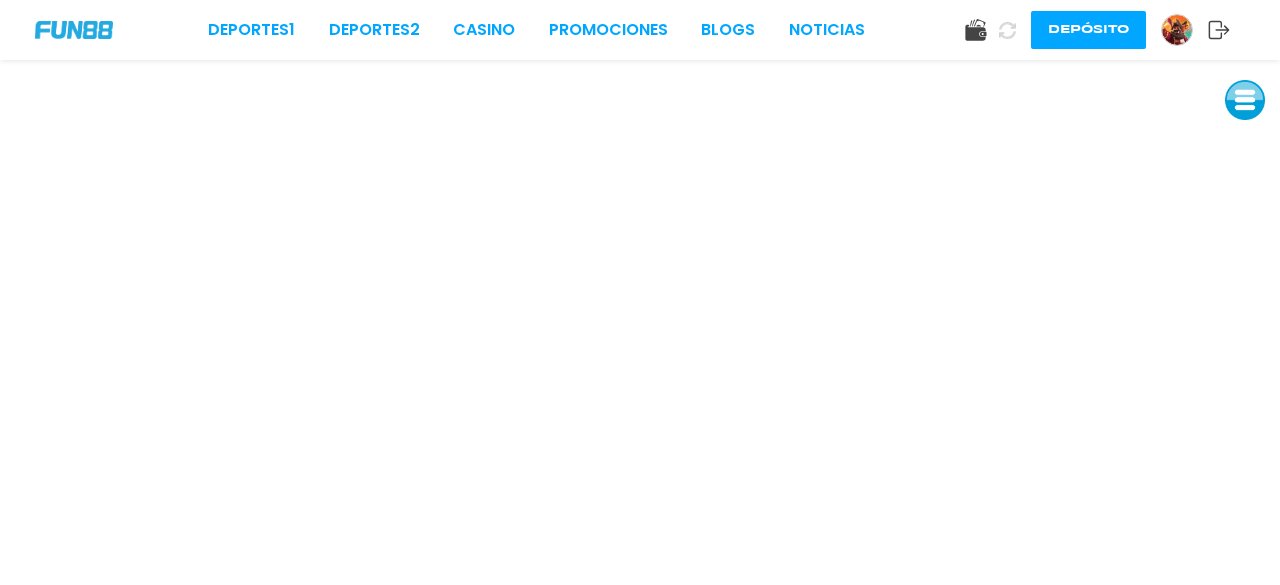 click at bounding box center (1245, 100) 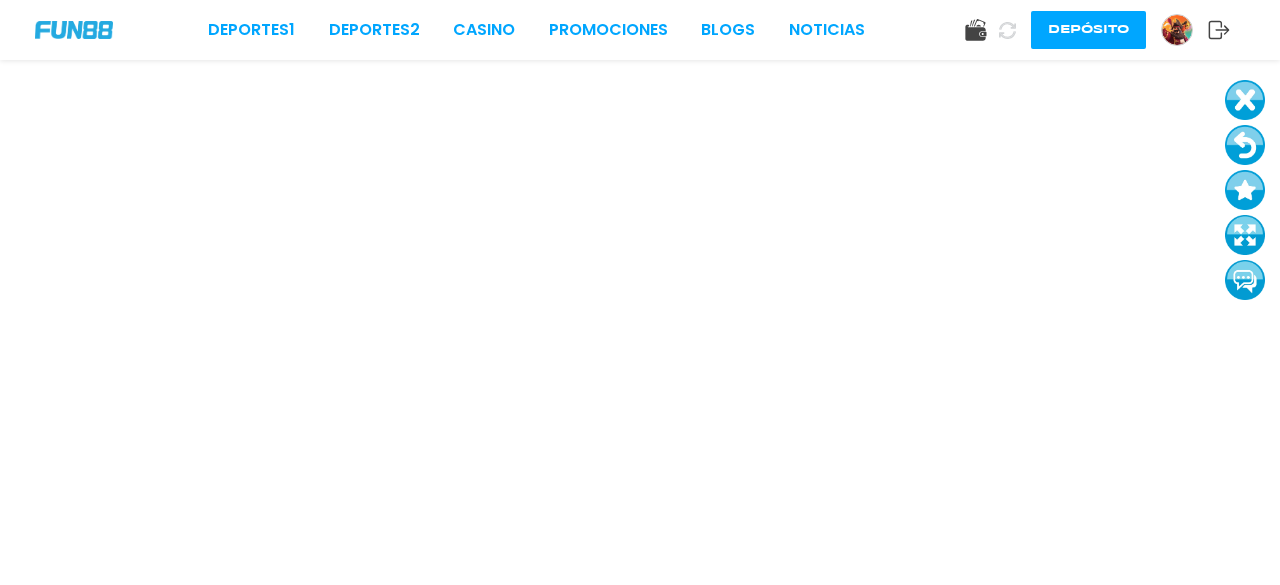 click at bounding box center [1245, 145] 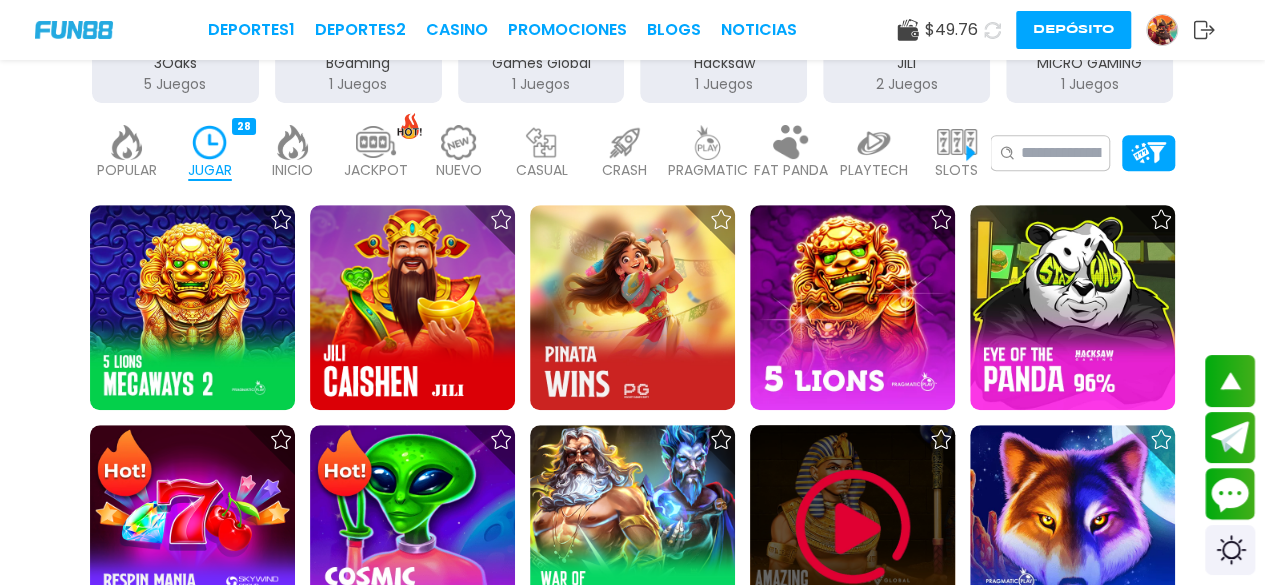 scroll, scrollTop: 465, scrollLeft: 0, axis: vertical 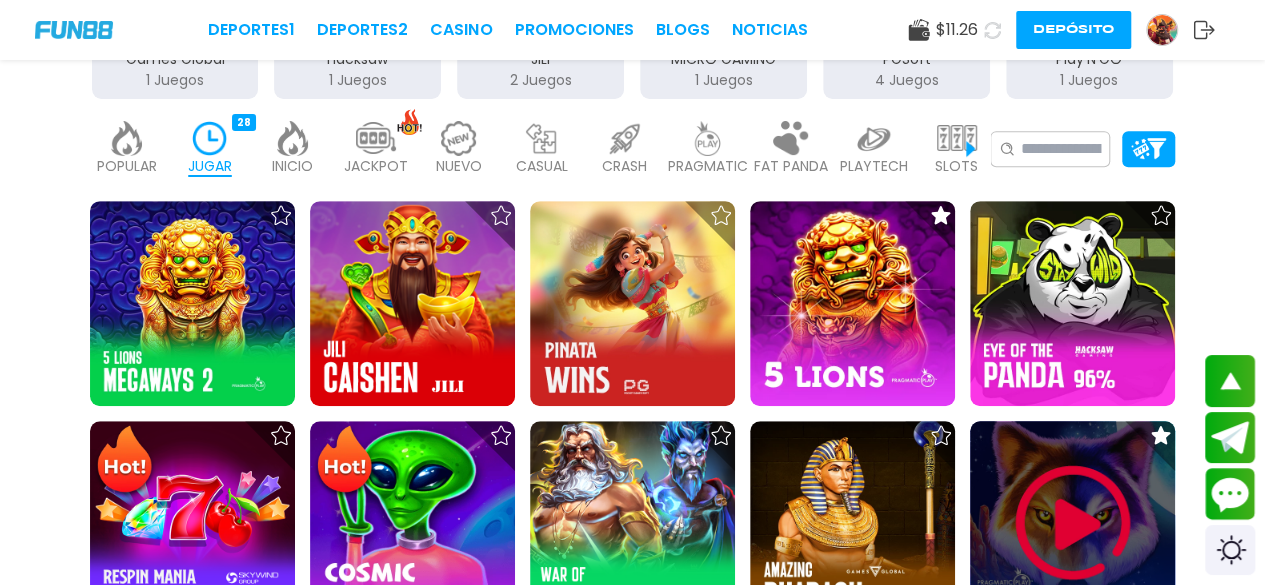 click at bounding box center [1073, 523] 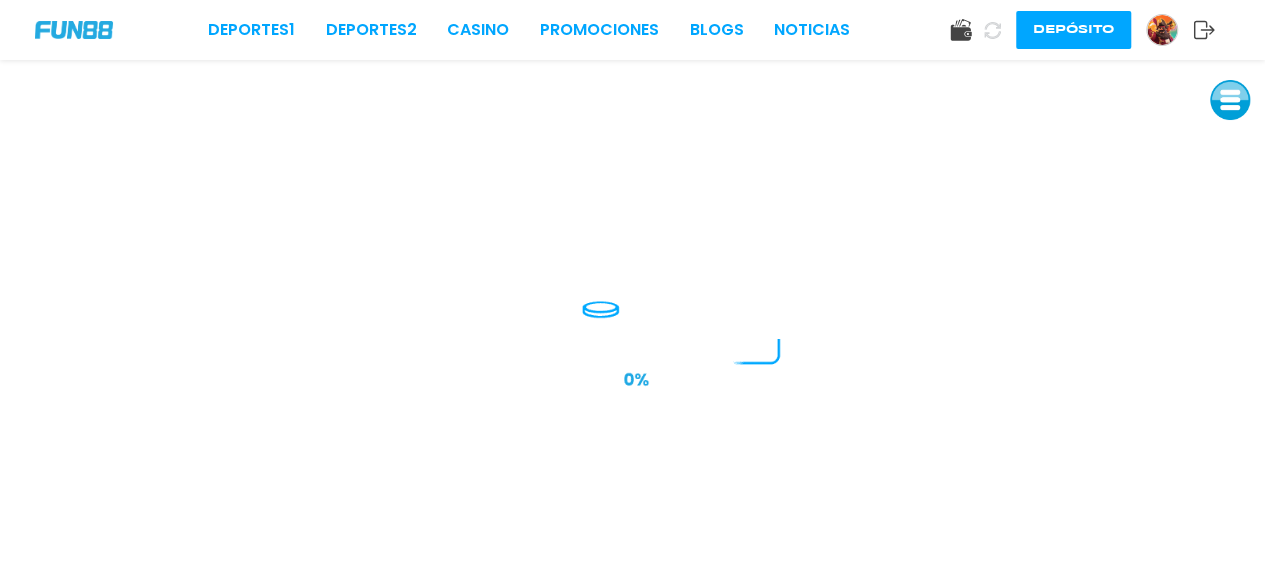 scroll, scrollTop: 0, scrollLeft: 0, axis: both 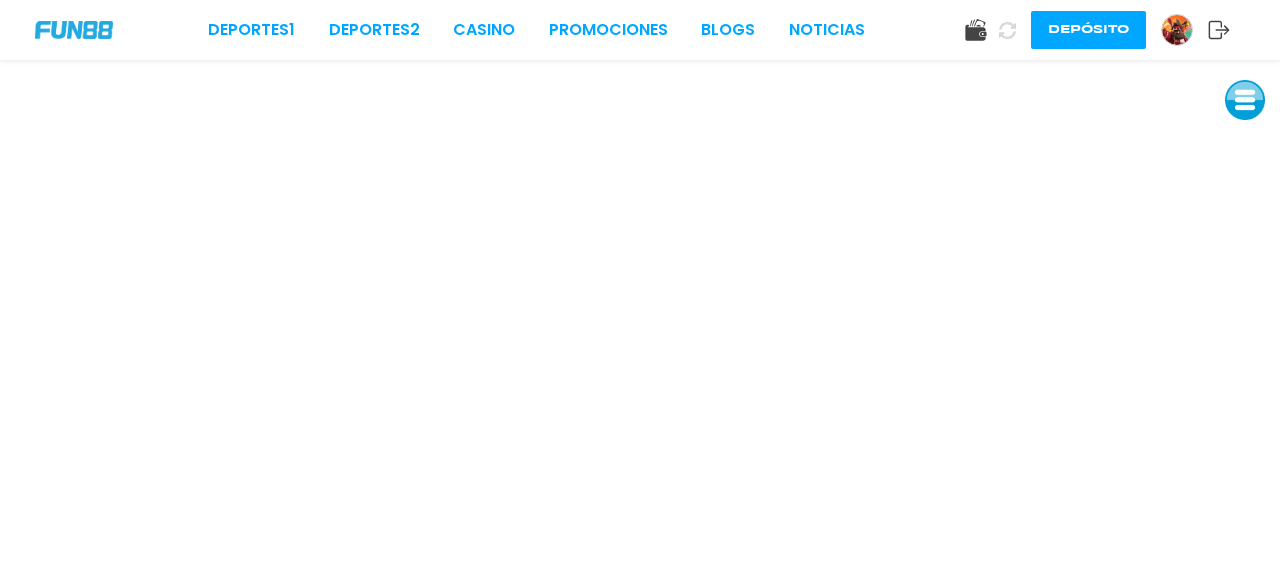 click at bounding box center (1245, 100) 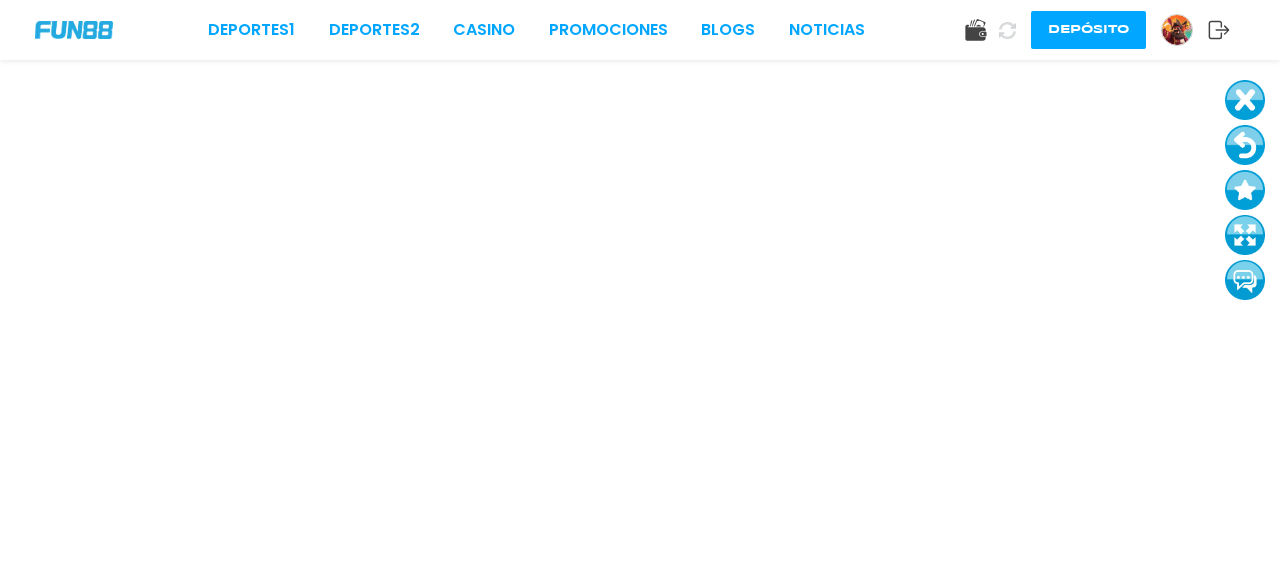 click at bounding box center [1245, 145] 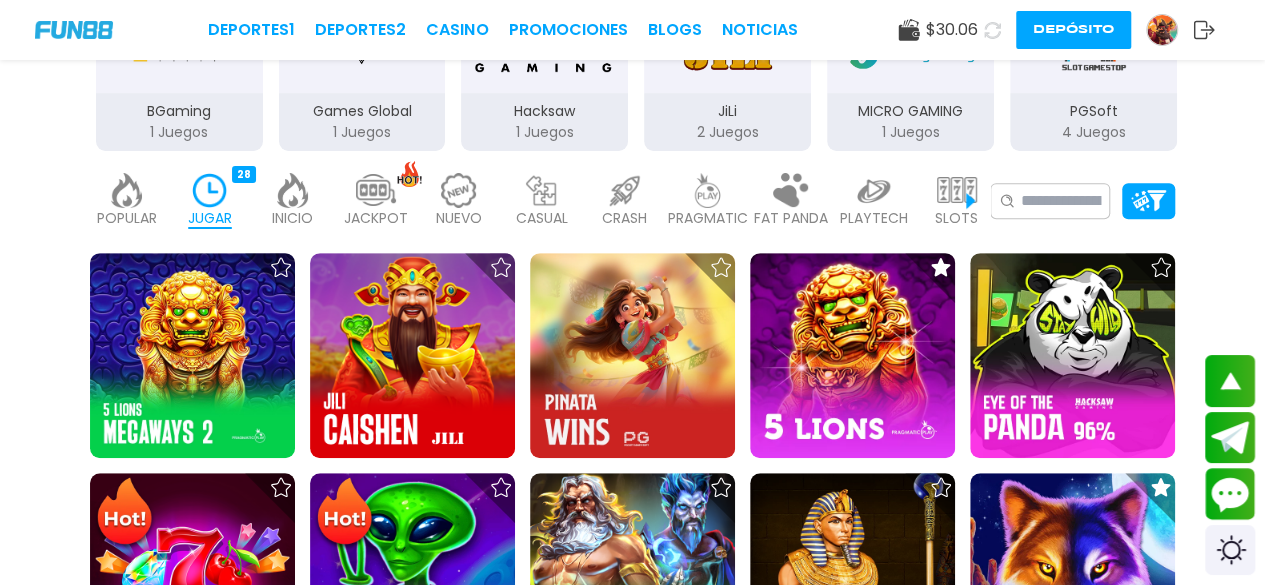 scroll, scrollTop: 414, scrollLeft: 0, axis: vertical 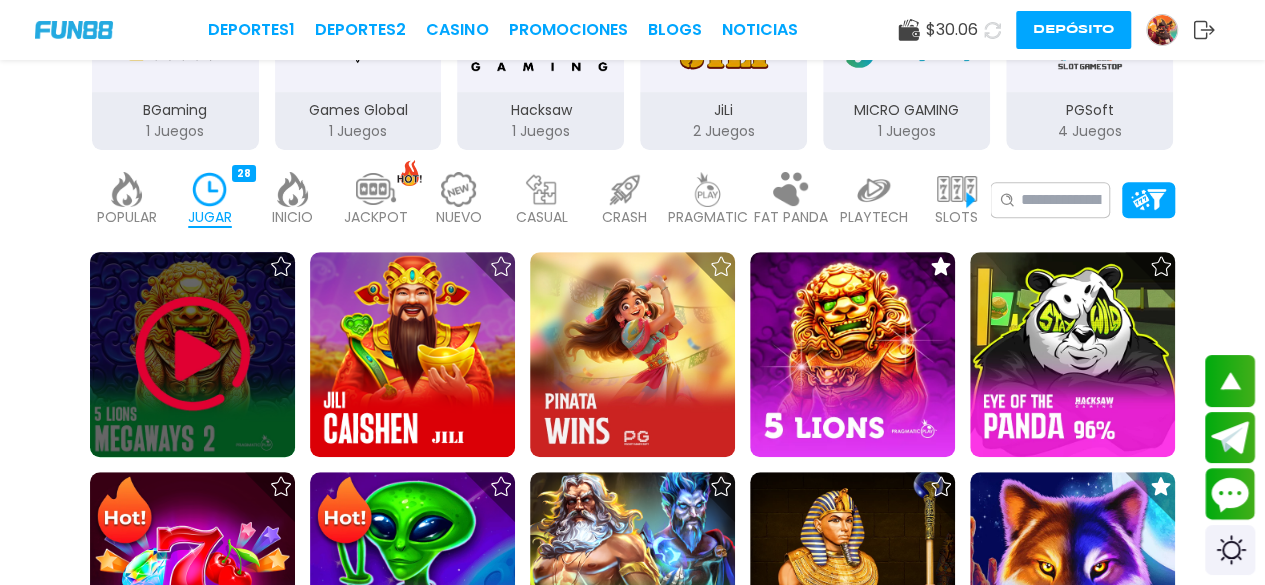 click at bounding box center [193, 354] 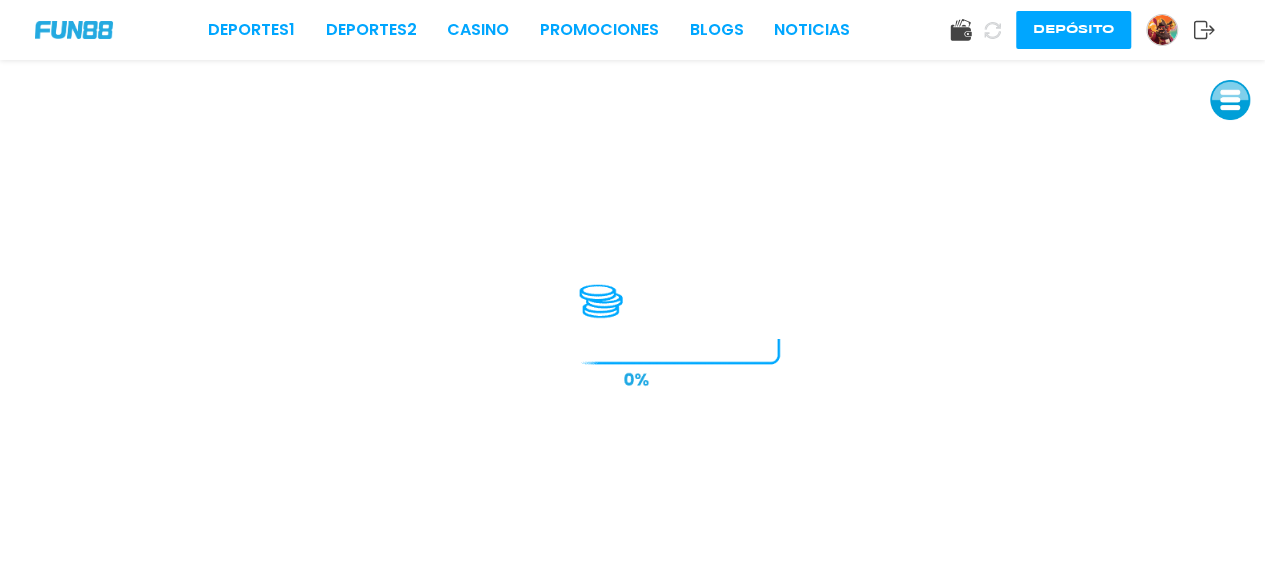 scroll, scrollTop: 0, scrollLeft: 0, axis: both 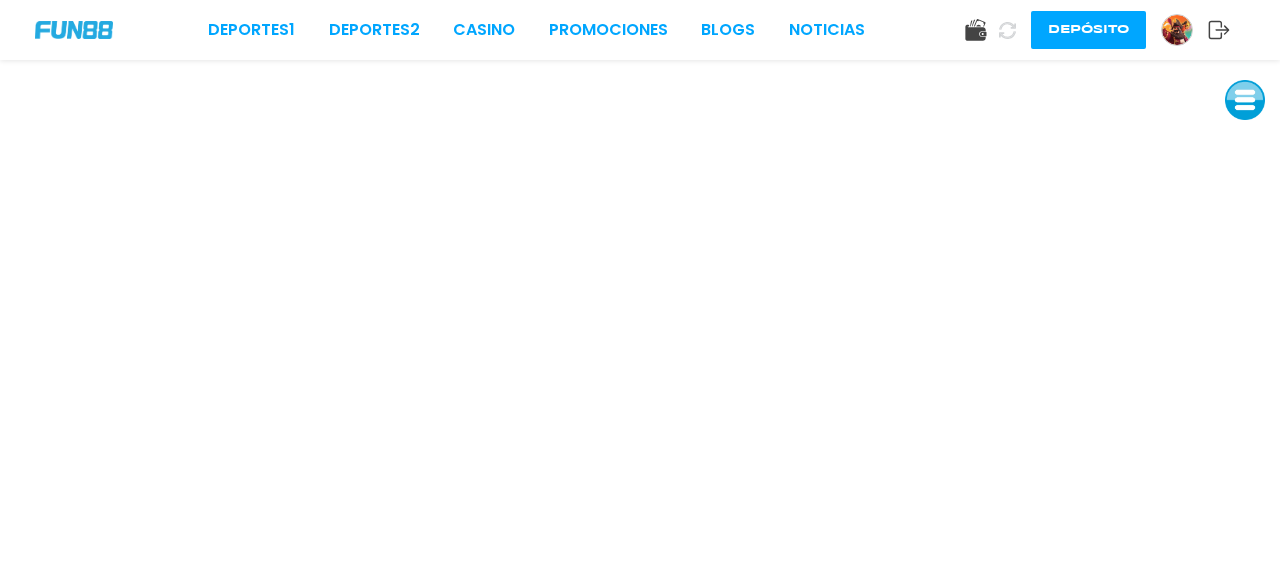 click at bounding box center (1245, 100) 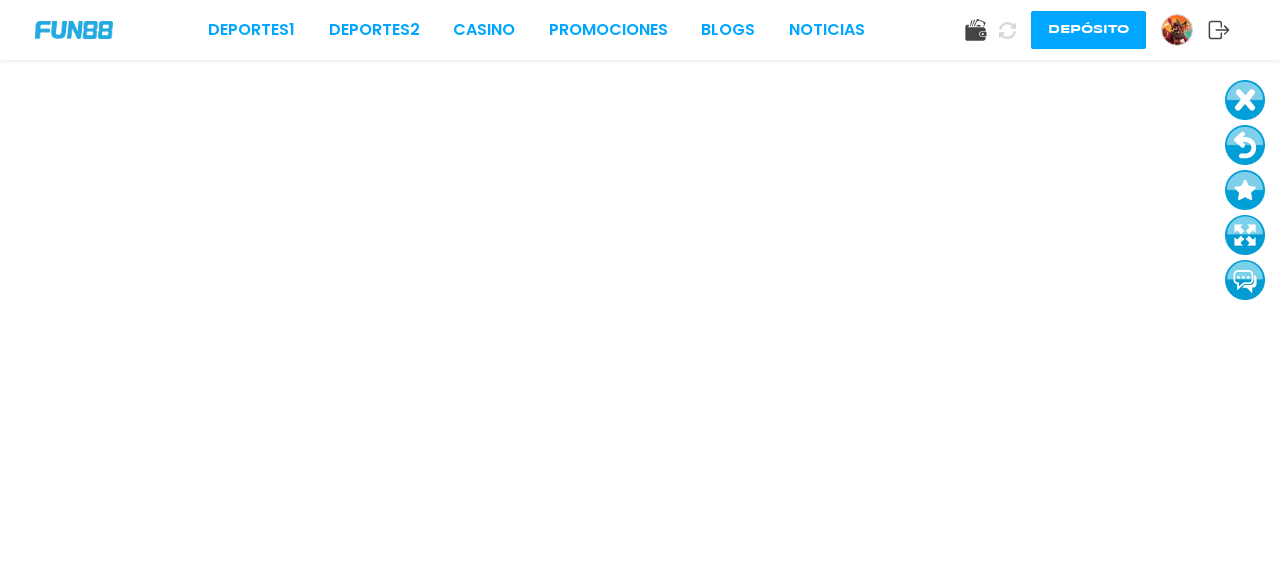 click at bounding box center (1245, 145) 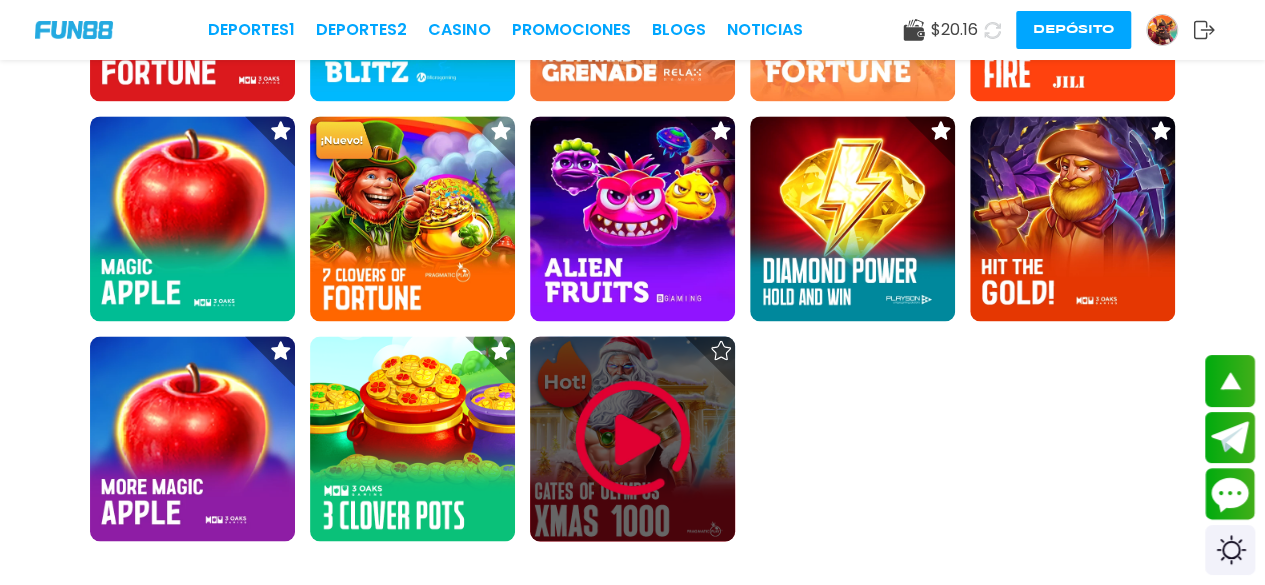scroll, scrollTop: 1431, scrollLeft: 0, axis: vertical 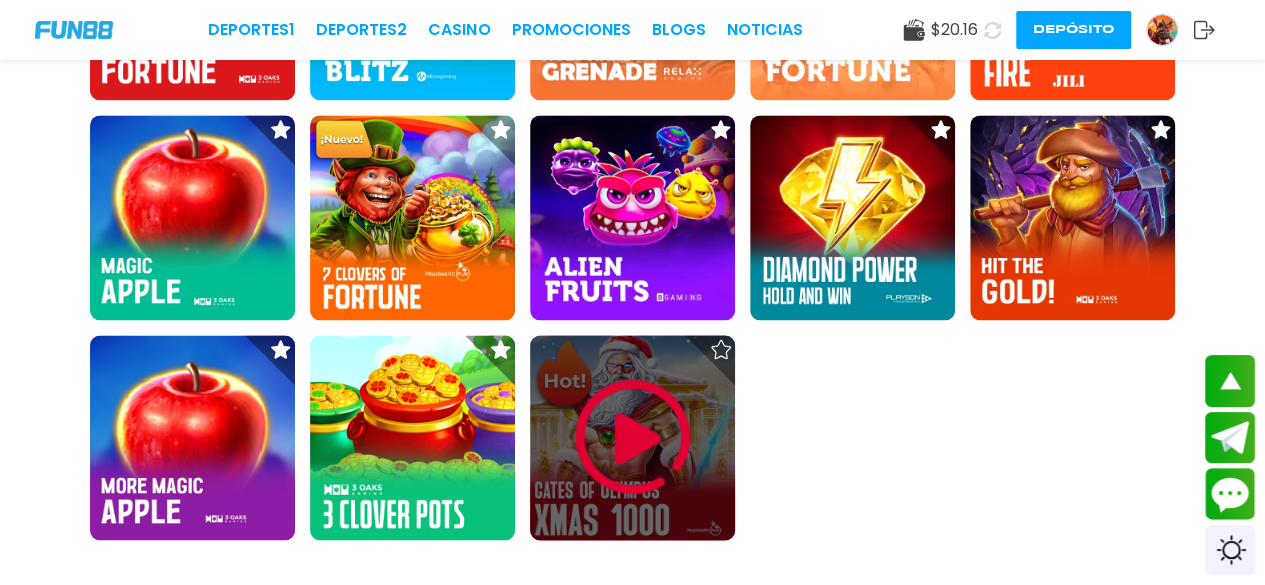 click at bounding box center (633, 437) 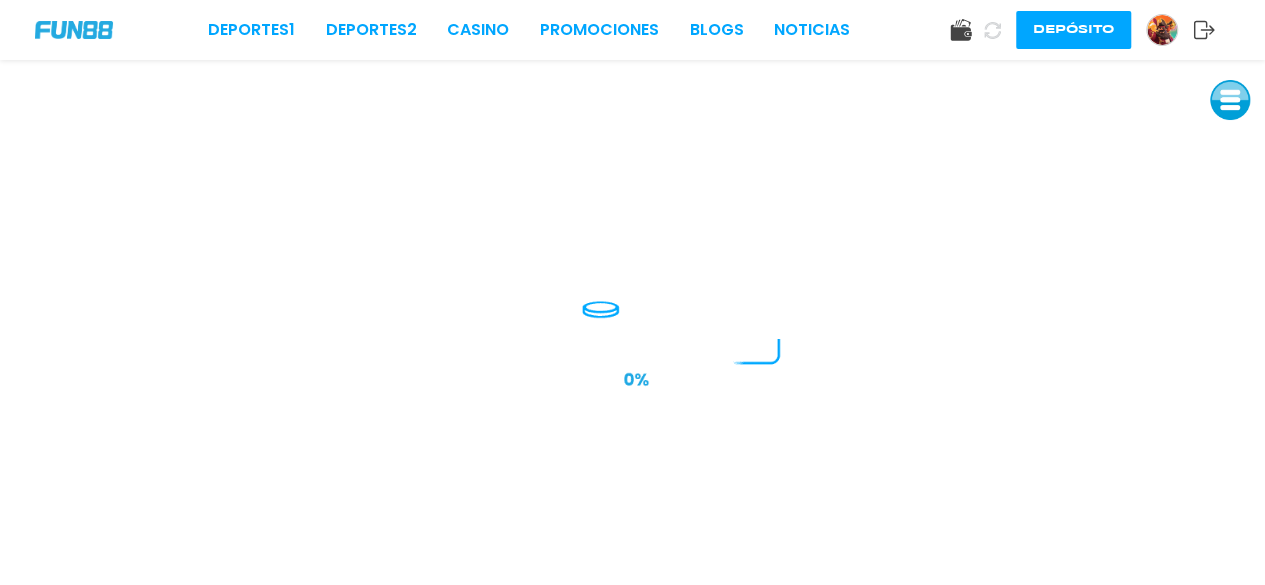 scroll, scrollTop: 0, scrollLeft: 0, axis: both 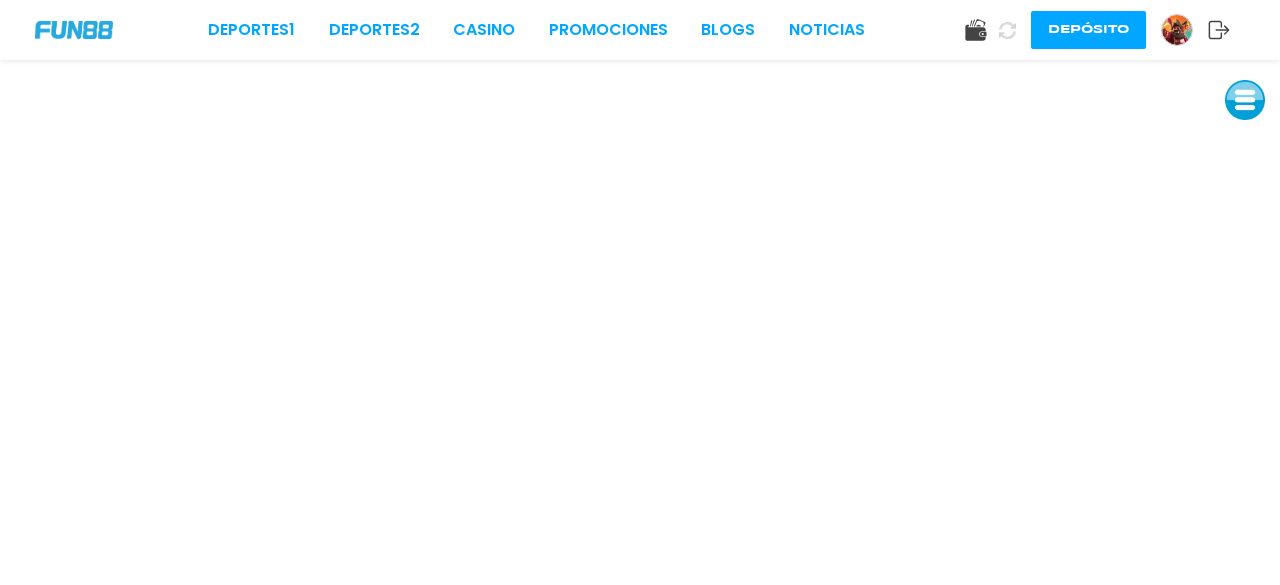 click at bounding box center [1245, 100] 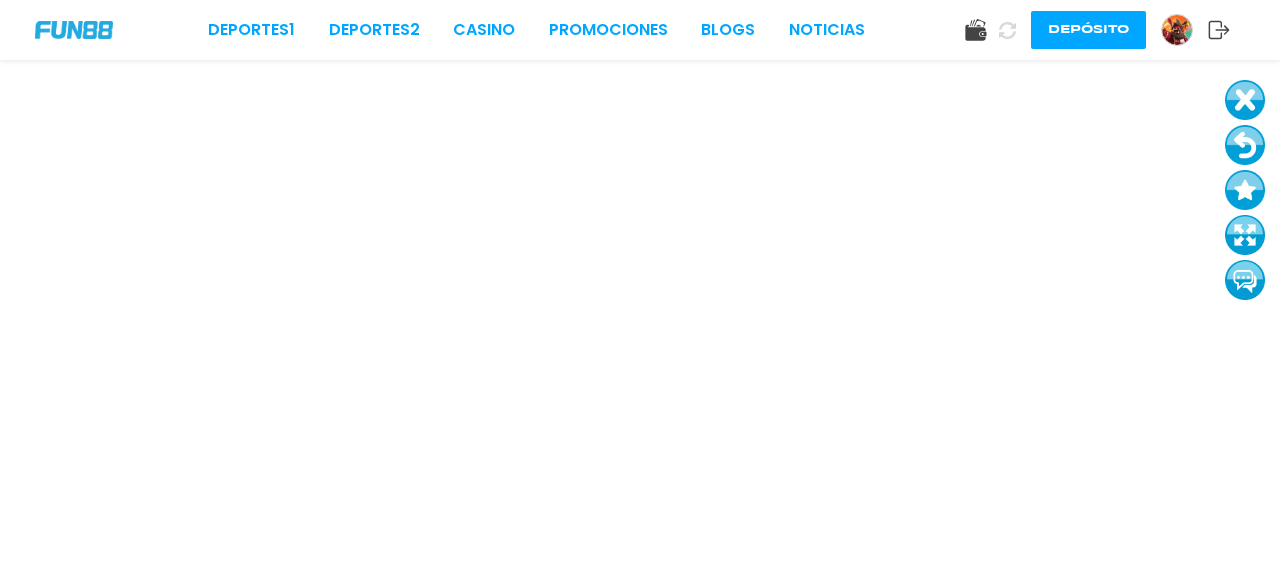 click at bounding box center (1245, 145) 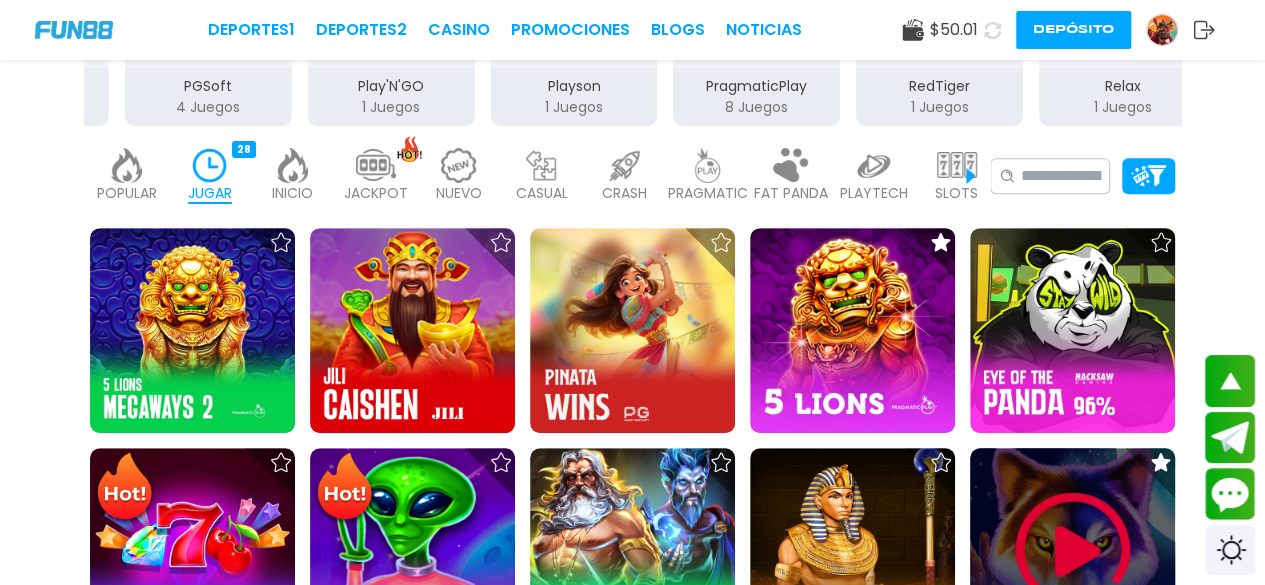 scroll, scrollTop: 437, scrollLeft: 0, axis: vertical 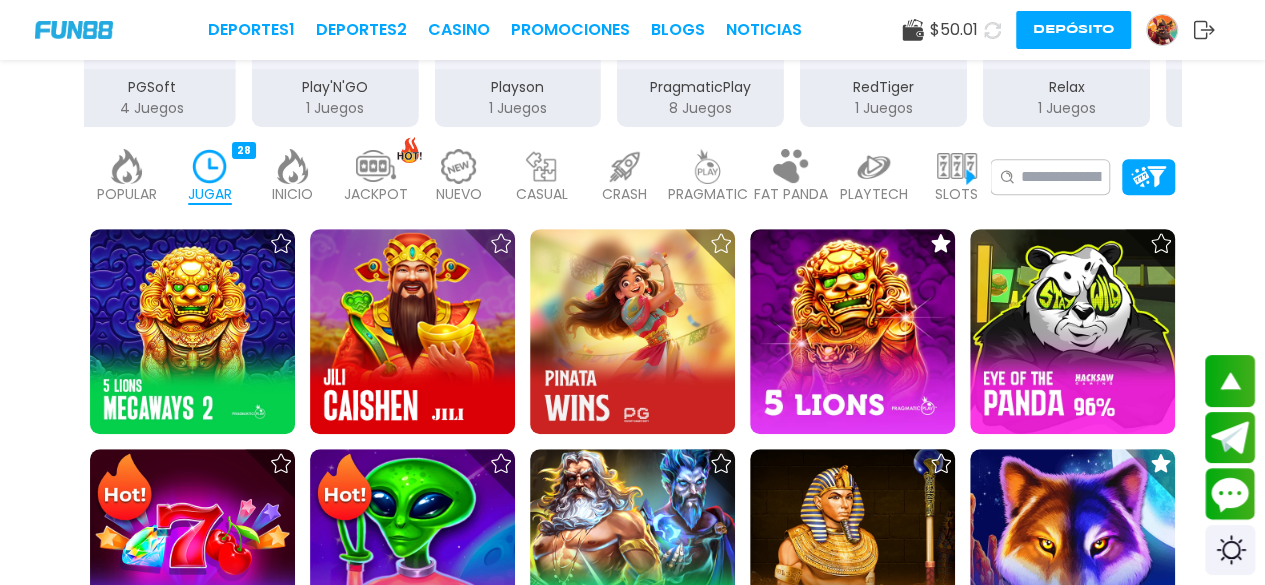 click on "INICIO" at bounding box center (292, 194) 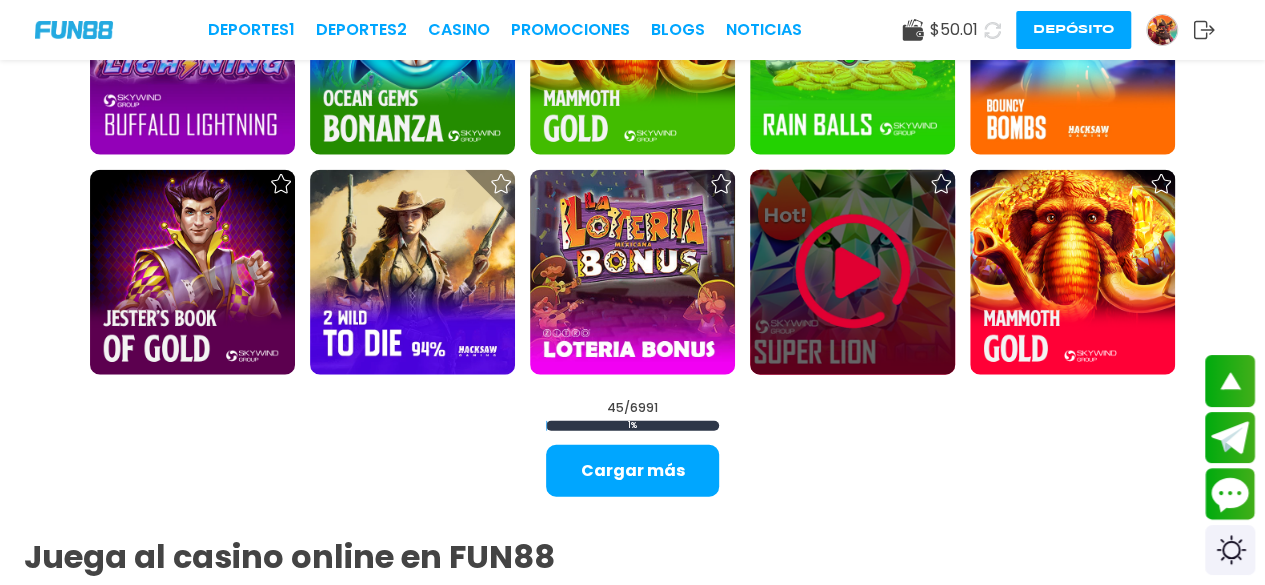 scroll, scrollTop: 2258, scrollLeft: 0, axis: vertical 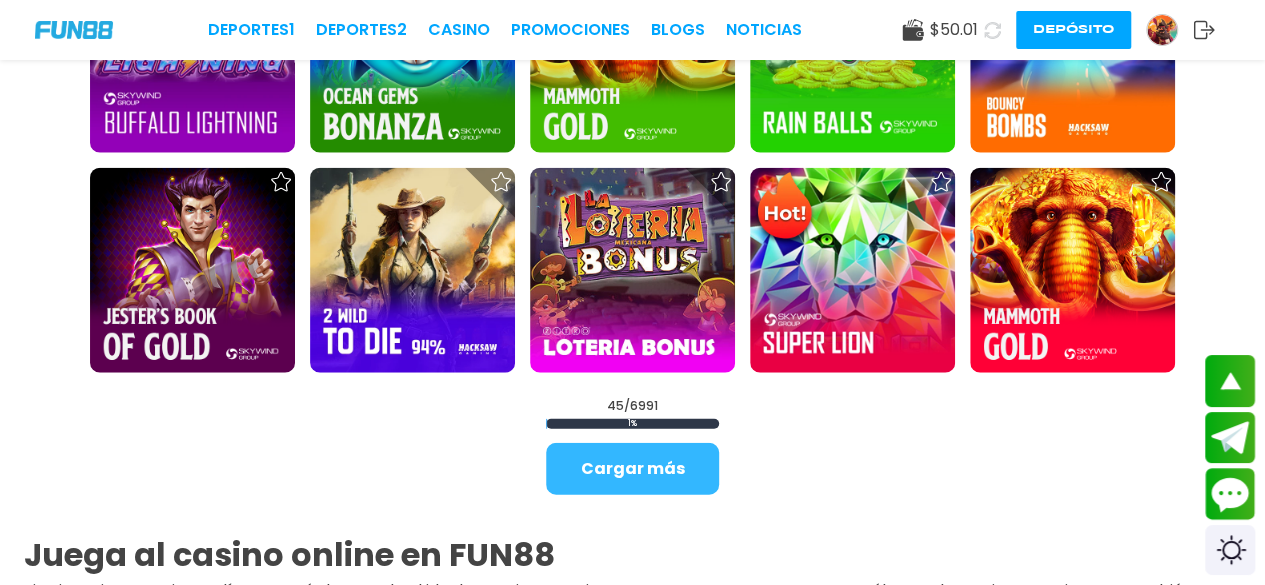 click on "Cargar más" at bounding box center [632, 469] 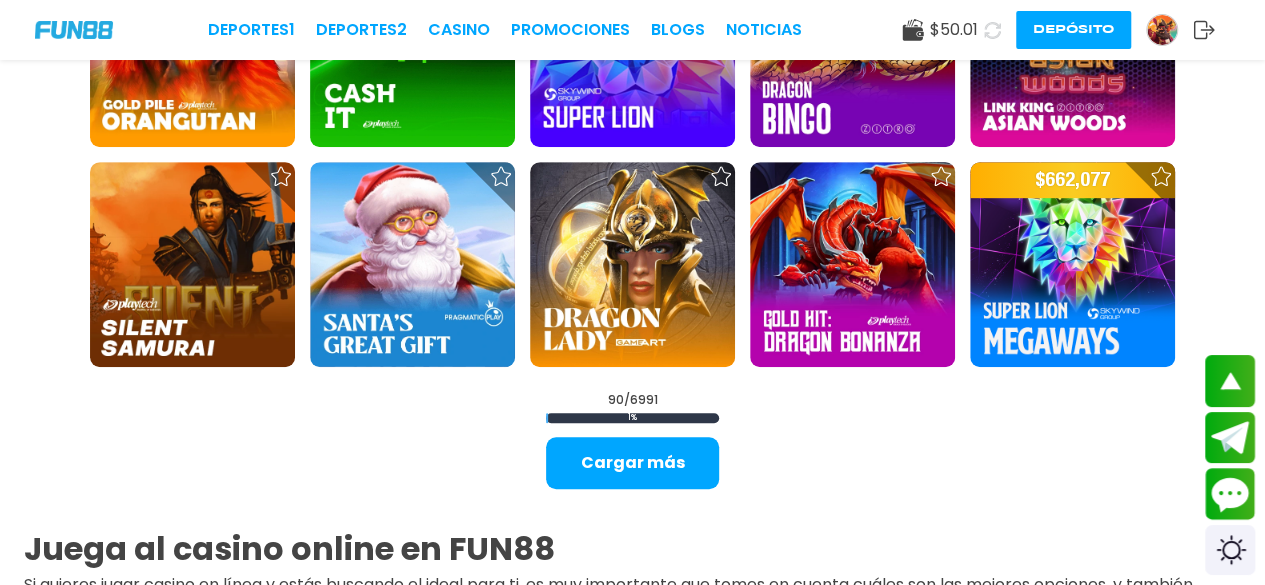 scroll, scrollTop: 4250, scrollLeft: 0, axis: vertical 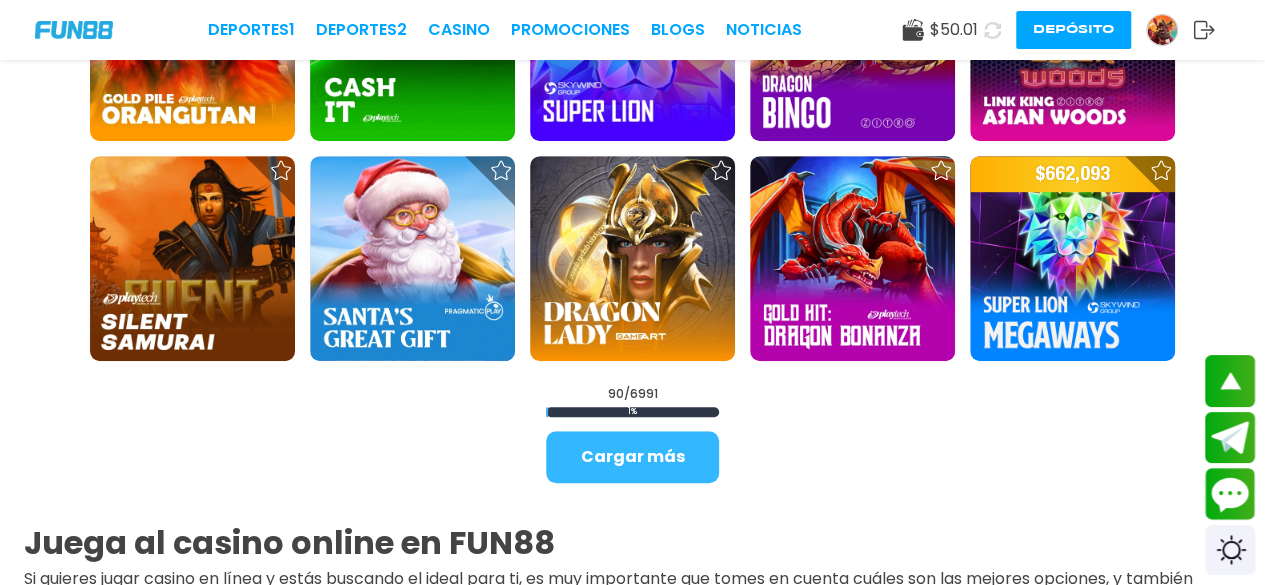 click on "Cargar más" at bounding box center [632, 457] 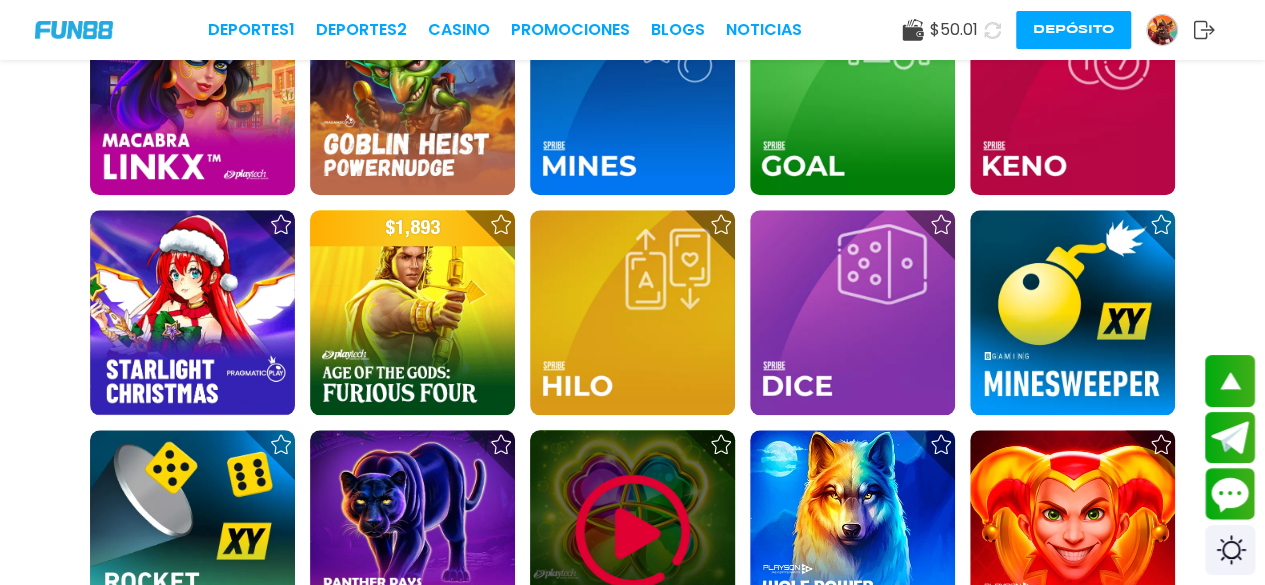 scroll, scrollTop: 4653, scrollLeft: 0, axis: vertical 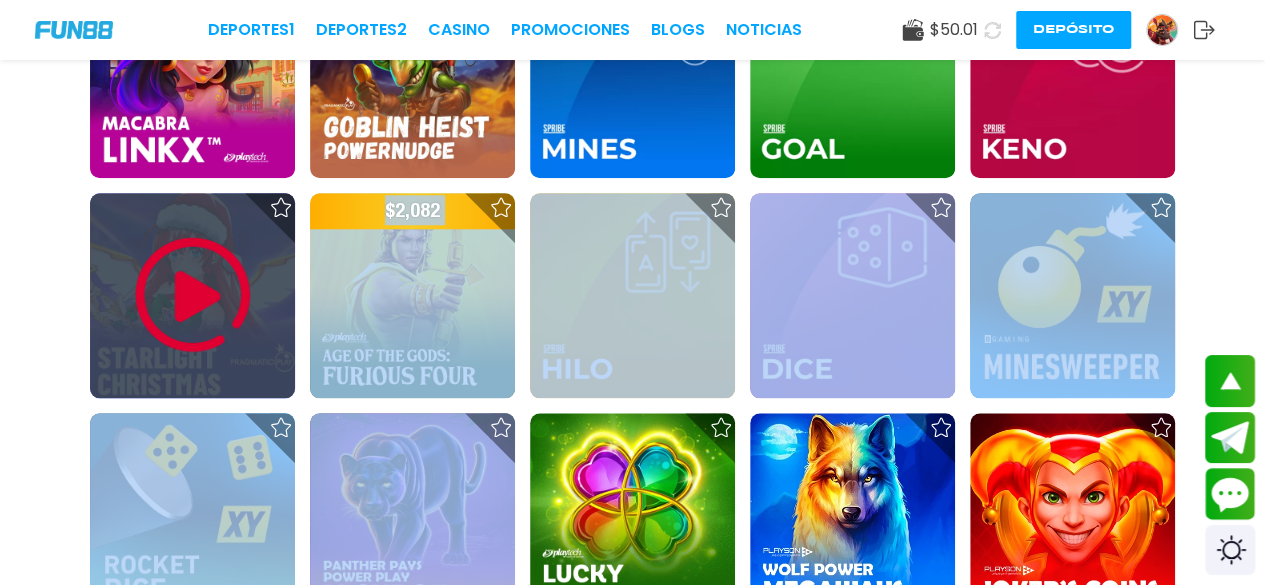 drag, startPoint x: 378, startPoint y: 415, endPoint x: 245, endPoint y: 307, distance: 171.32718 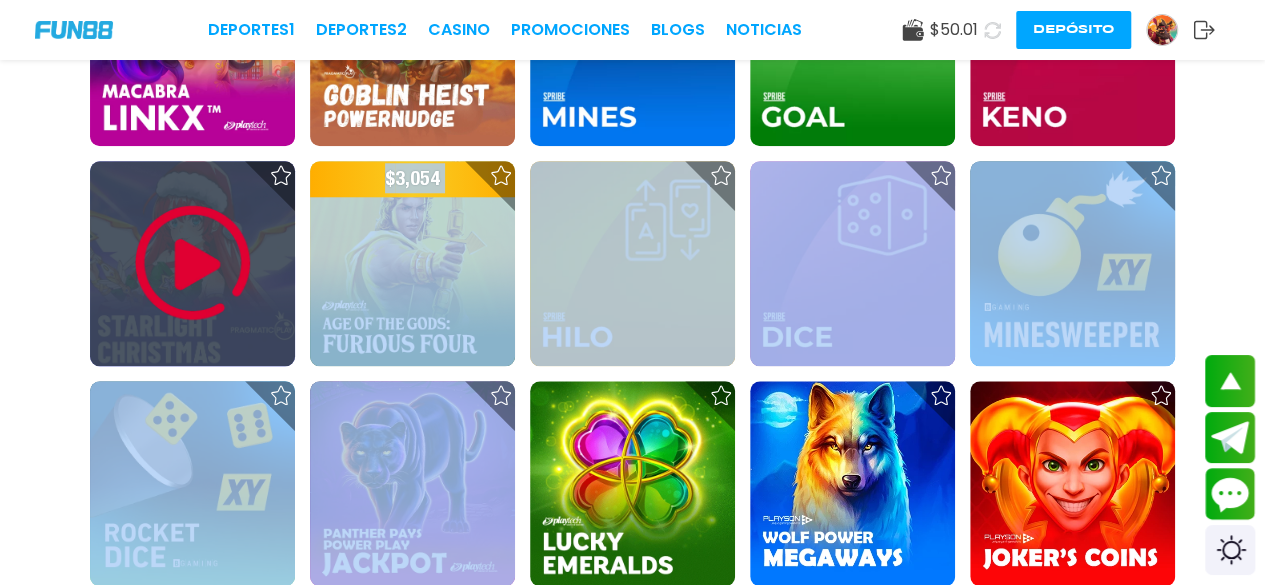 scroll, scrollTop: 4623, scrollLeft: 0, axis: vertical 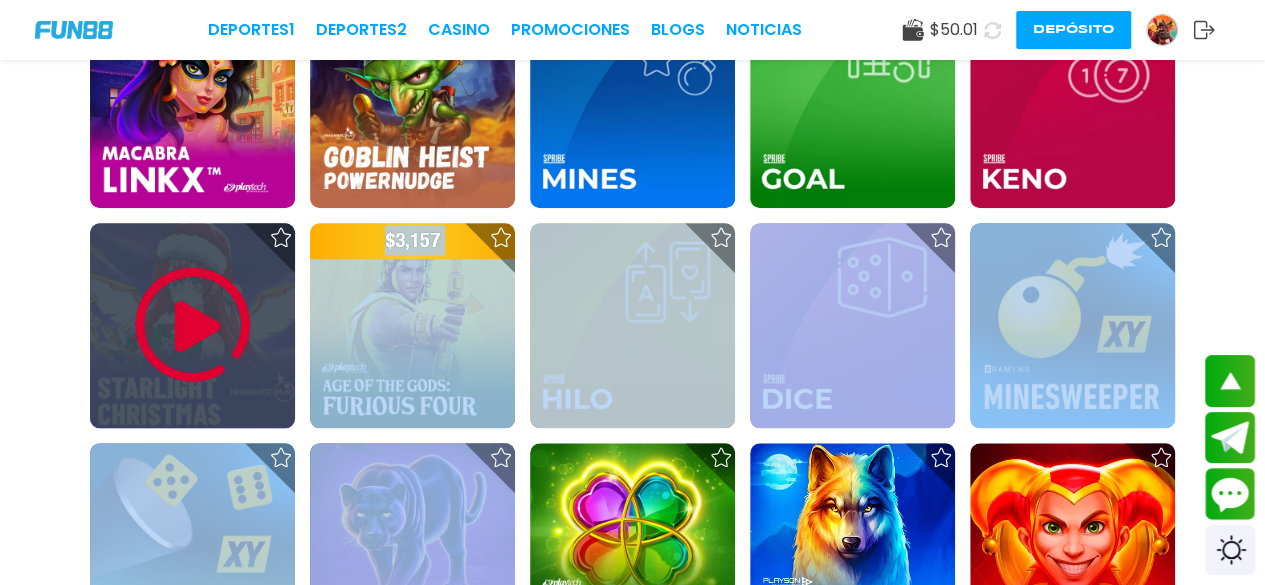click at bounding box center (193, 325) 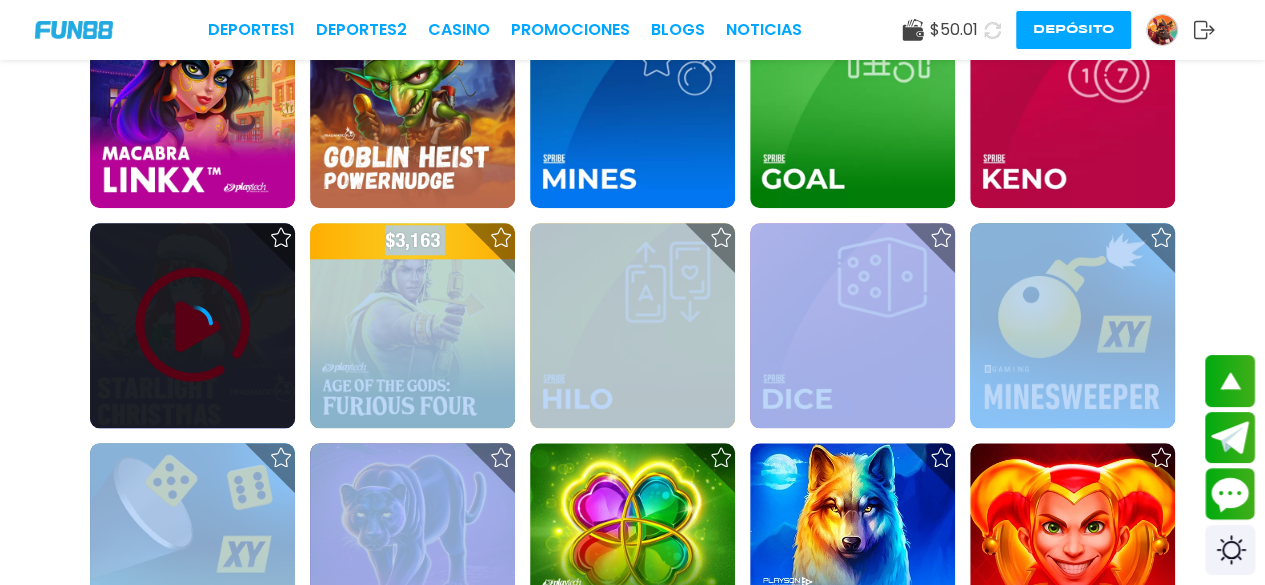 scroll, scrollTop: 0, scrollLeft: 0, axis: both 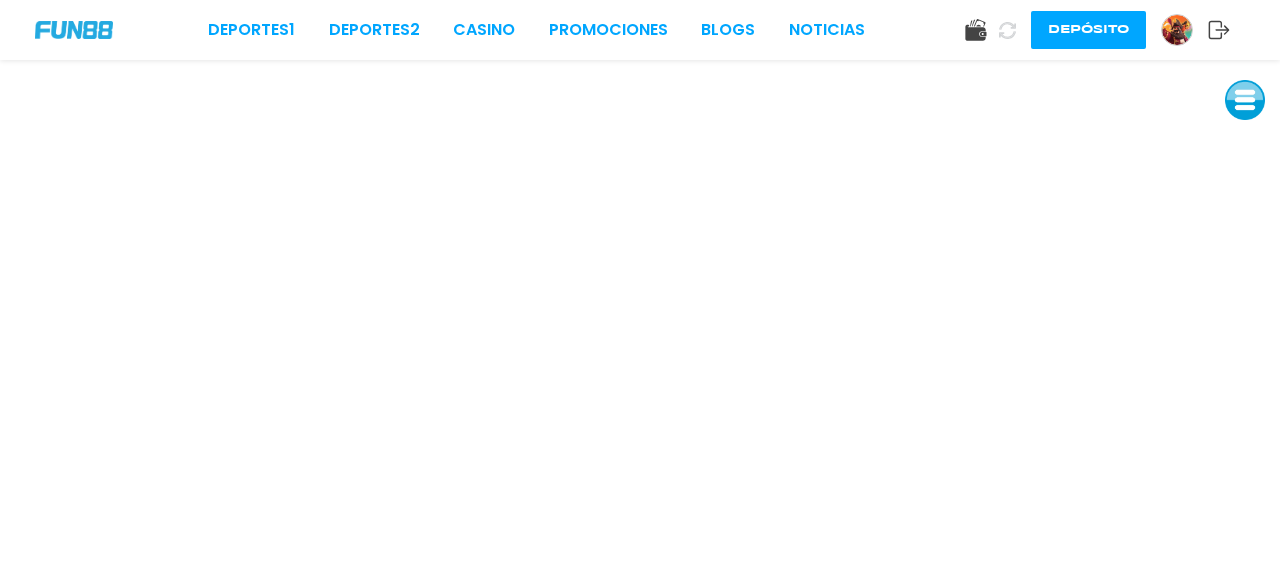 click at bounding box center (1245, 100) 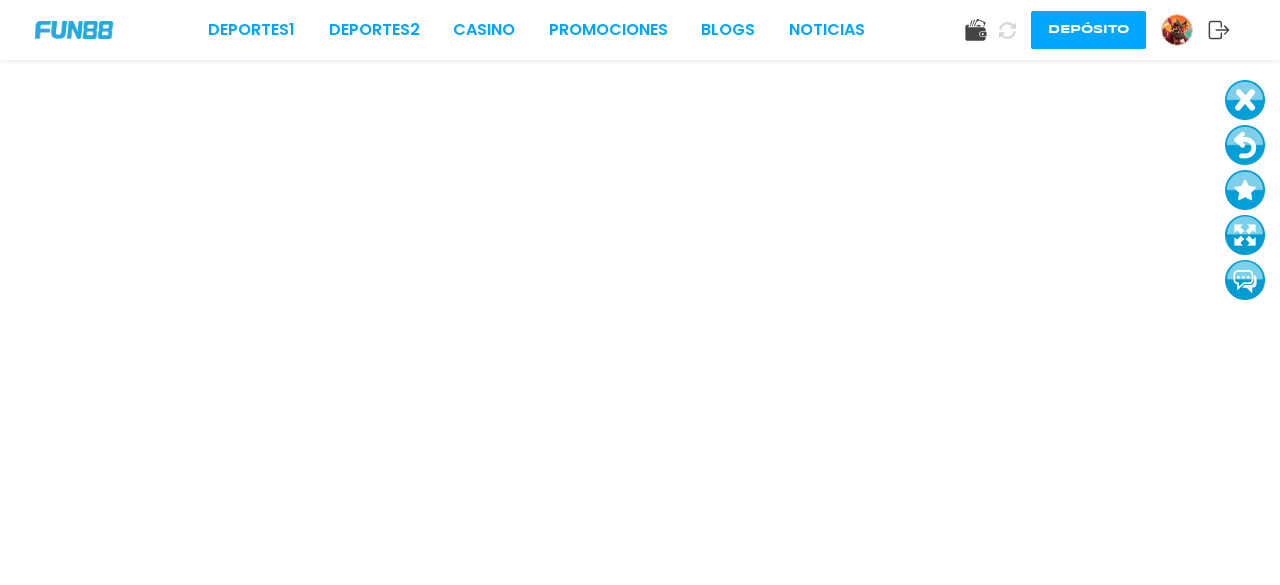 click at bounding box center (1245, 145) 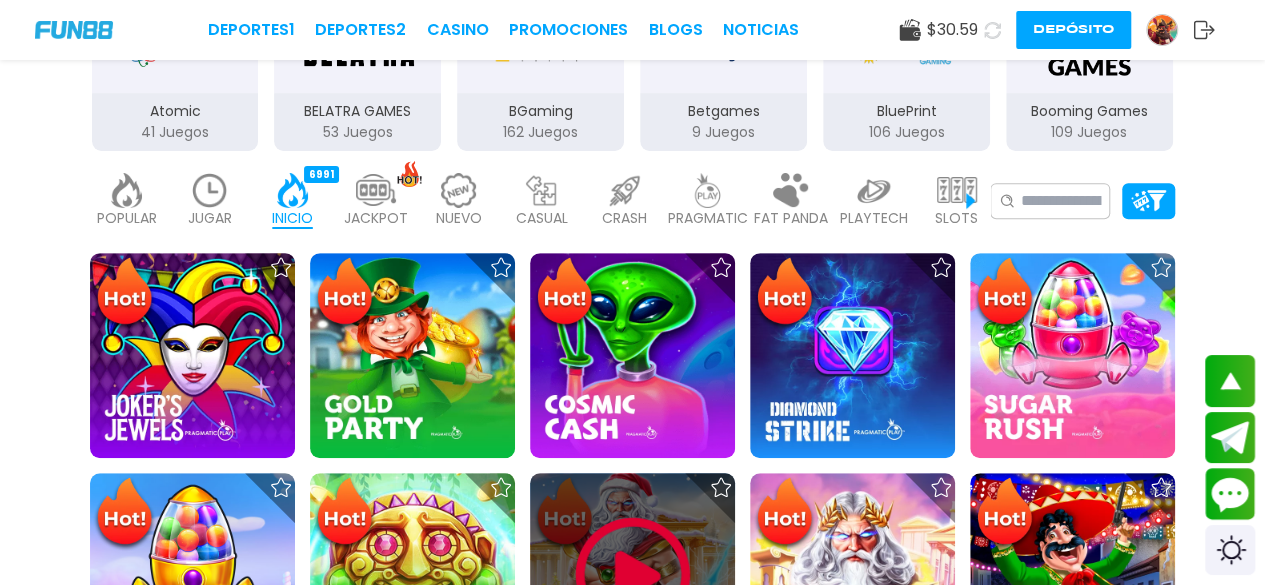 scroll, scrollTop: 392, scrollLeft: 0, axis: vertical 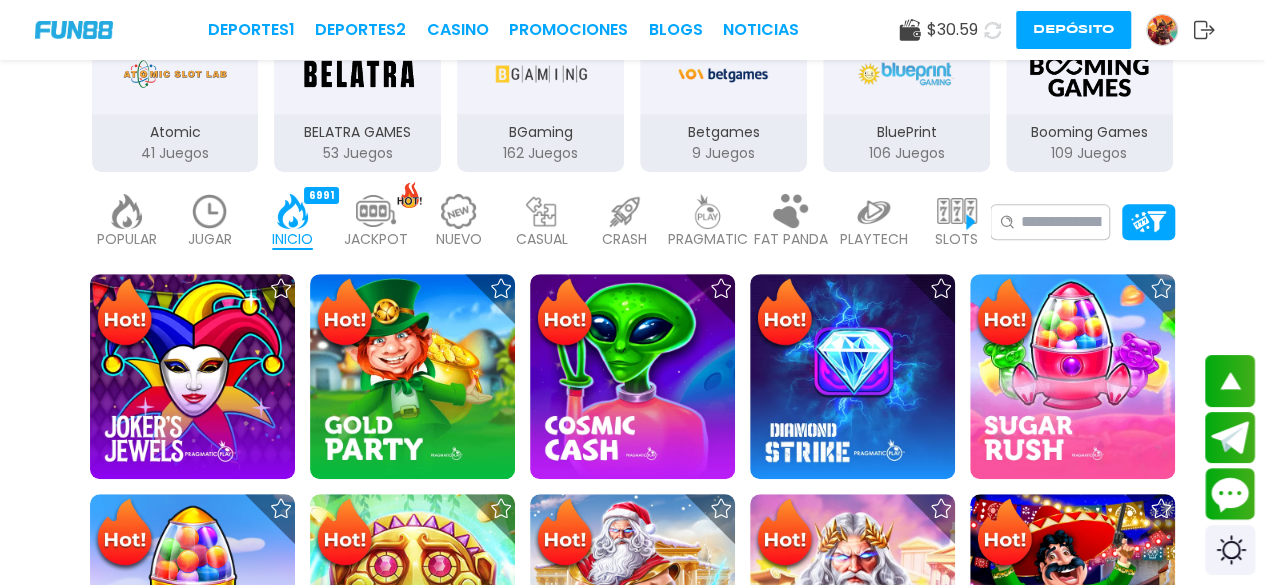 click at bounding box center (210, 211) 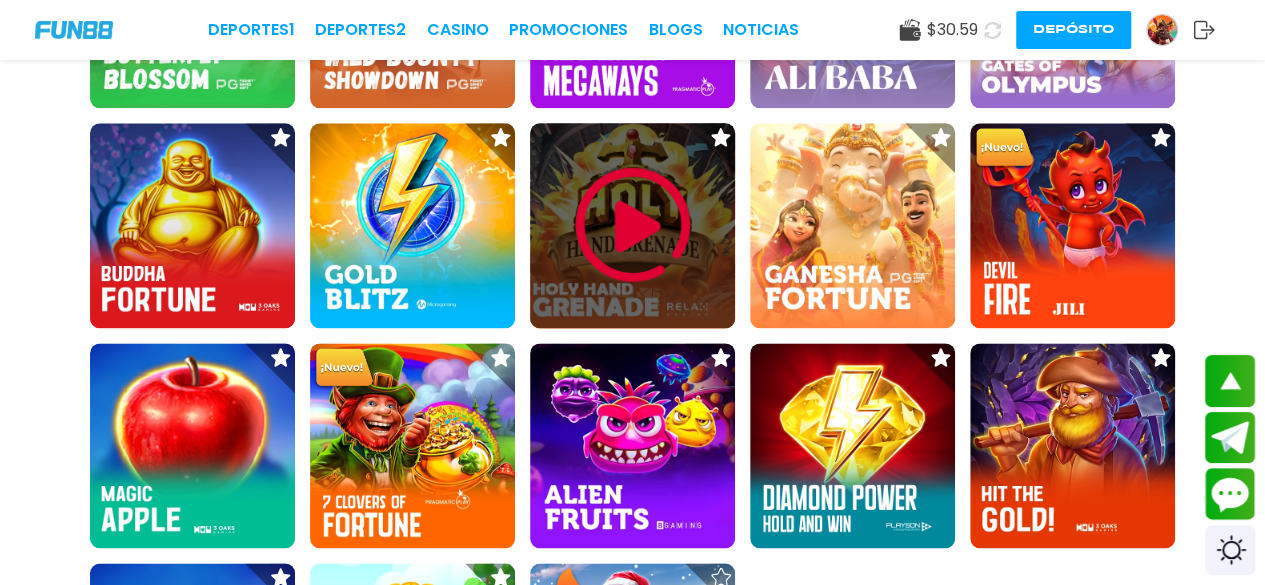 scroll, scrollTop: 1217, scrollLeft: 0, axis: vertical 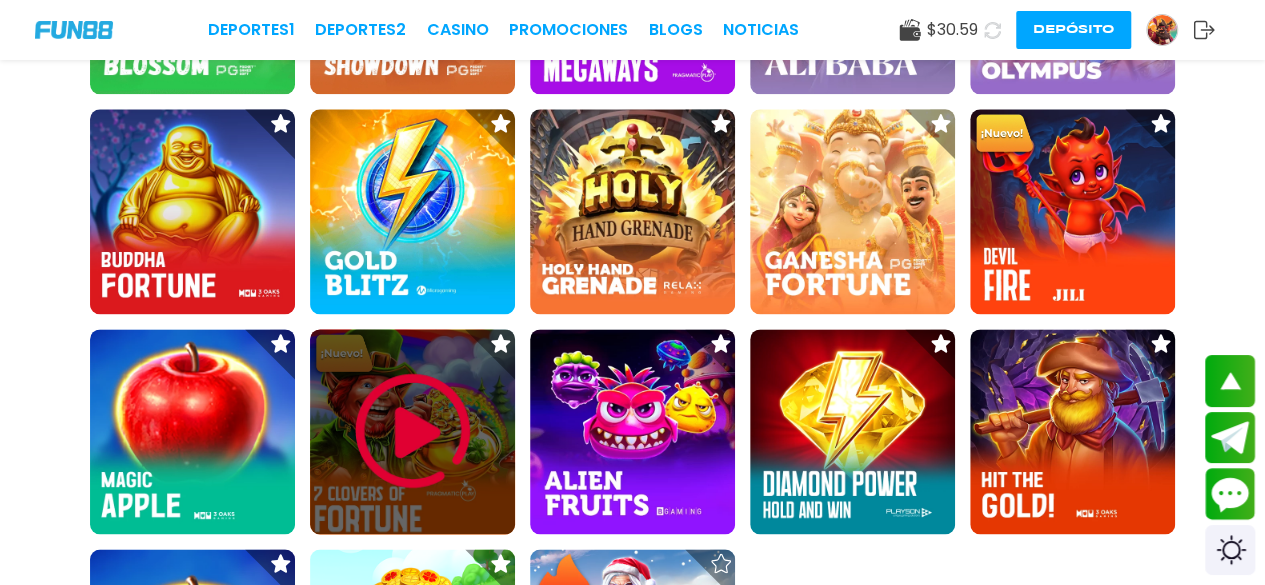 click at bounding box center [413, 431] 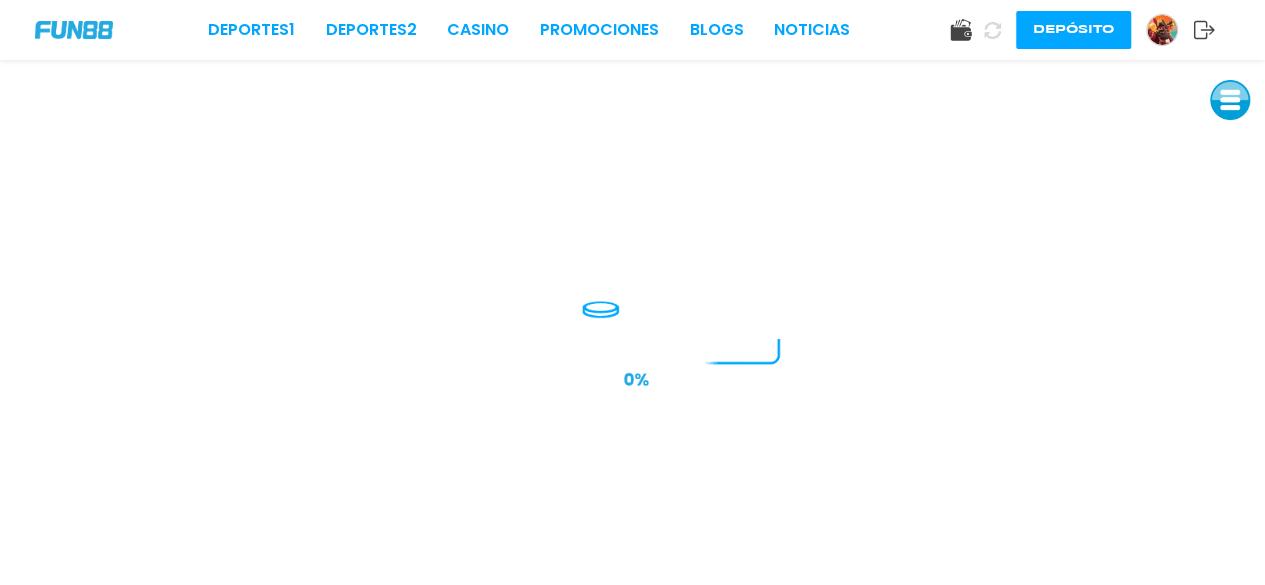 scroll, scrollTop: 0, scrollLeft: 0, axis: both 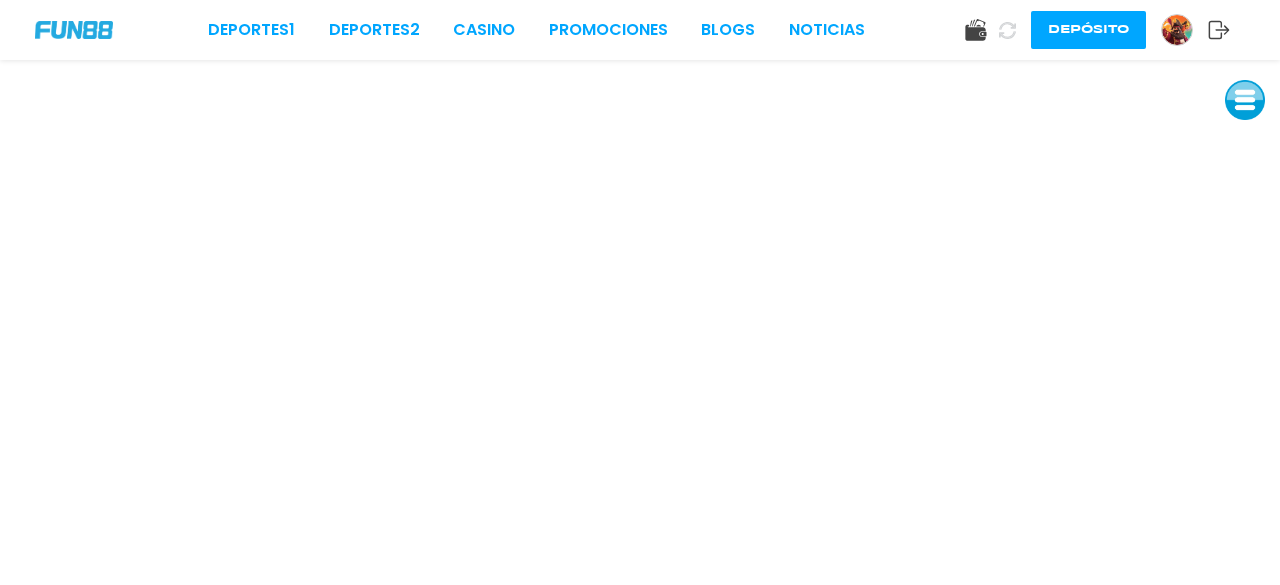 click at bounding box center [1245, 100] 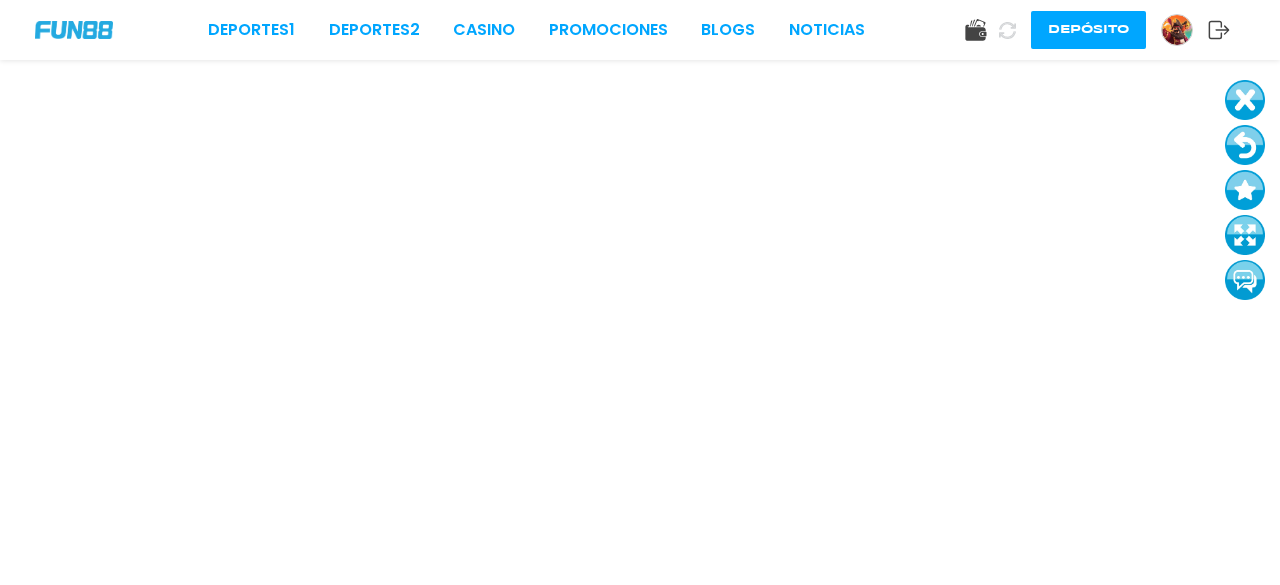 click at bounding box center (1245, 145) 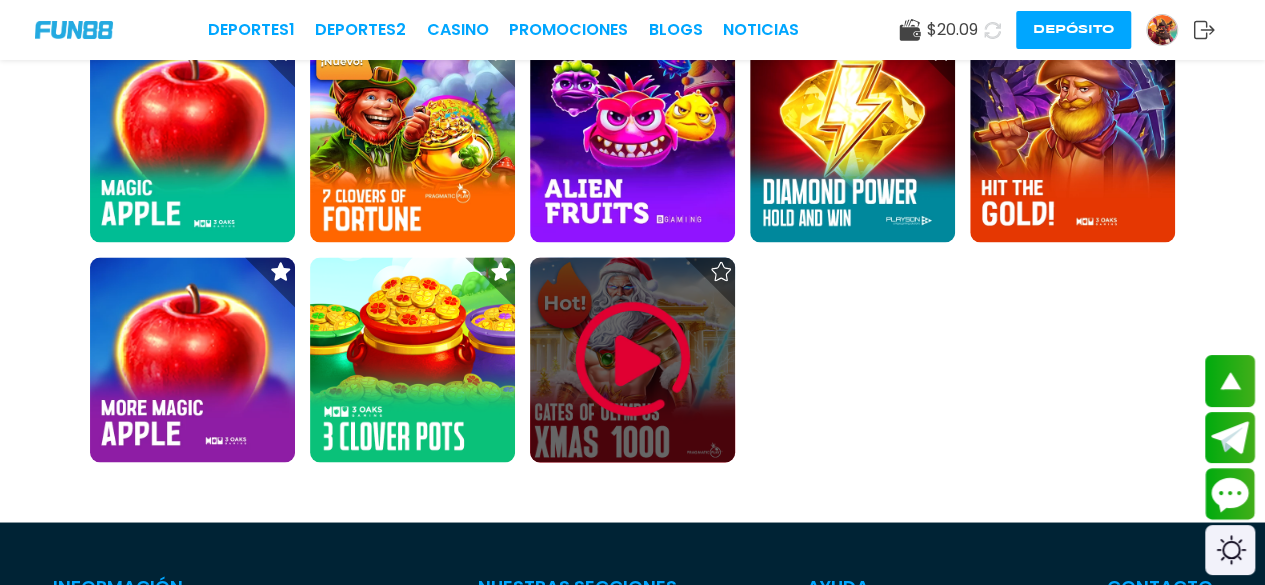 scroll, scrollTop: 1510, scrollLeft: 0, axis: vertical 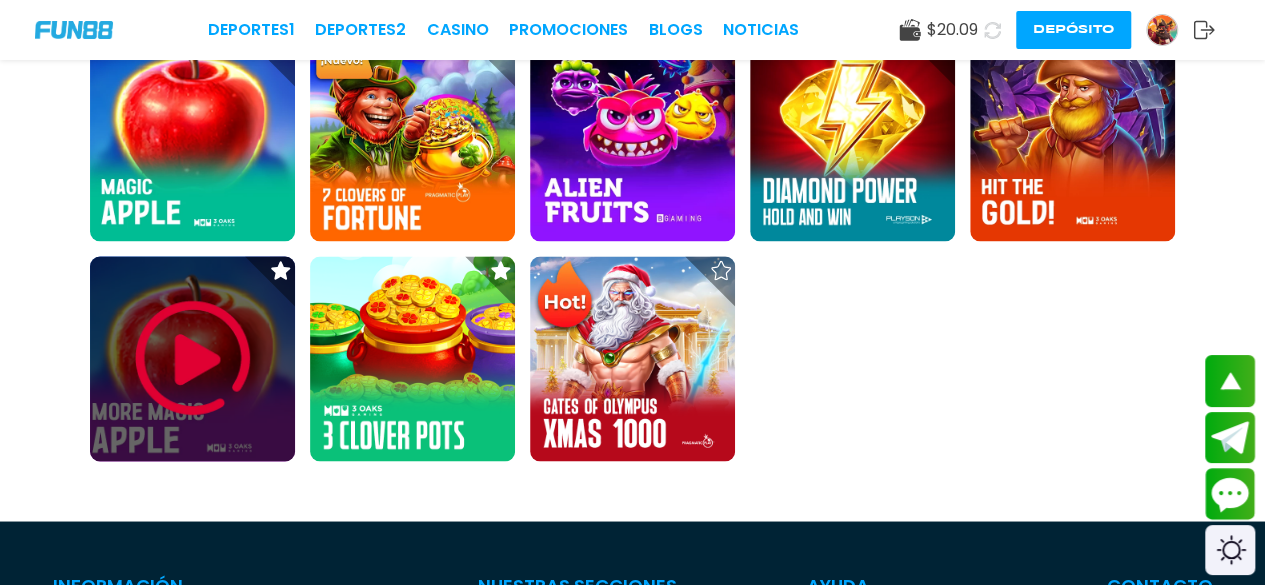 click at bounding box center [193, 358] 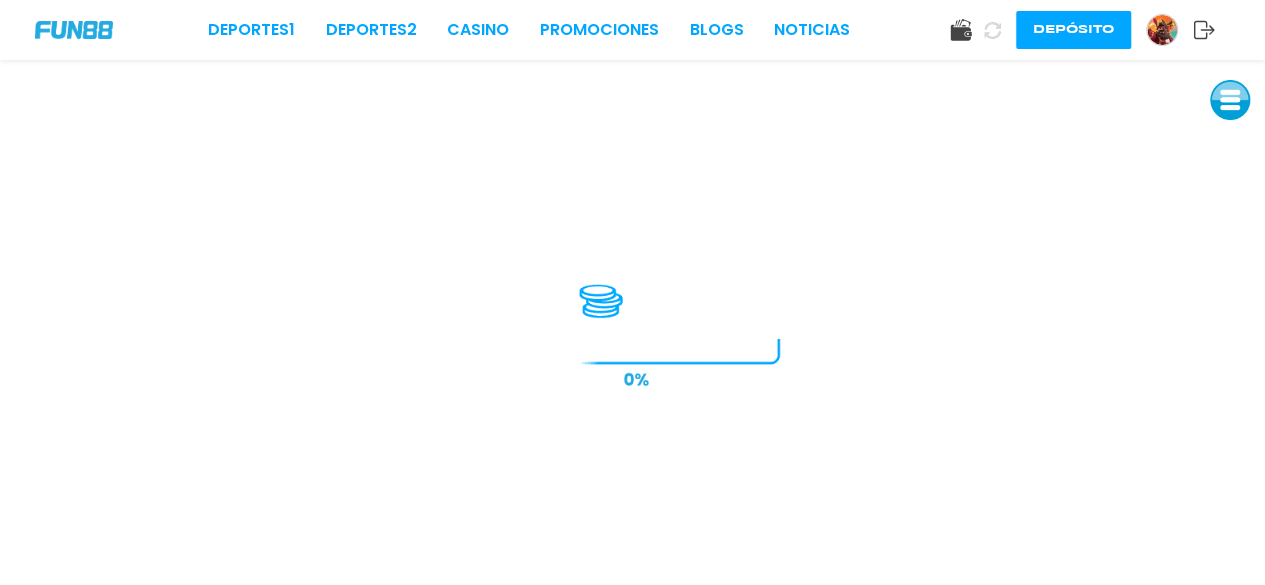 scroll, scrollTop: 0, scrollLeft: 0, axis: both 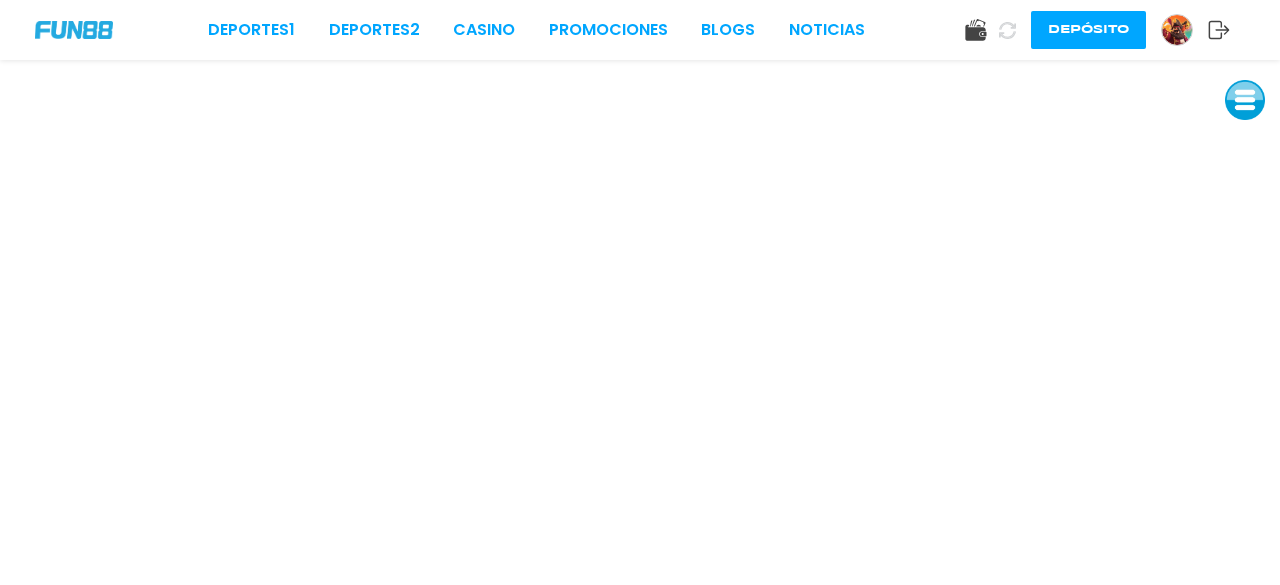 click at bounding box center (1245, 100) 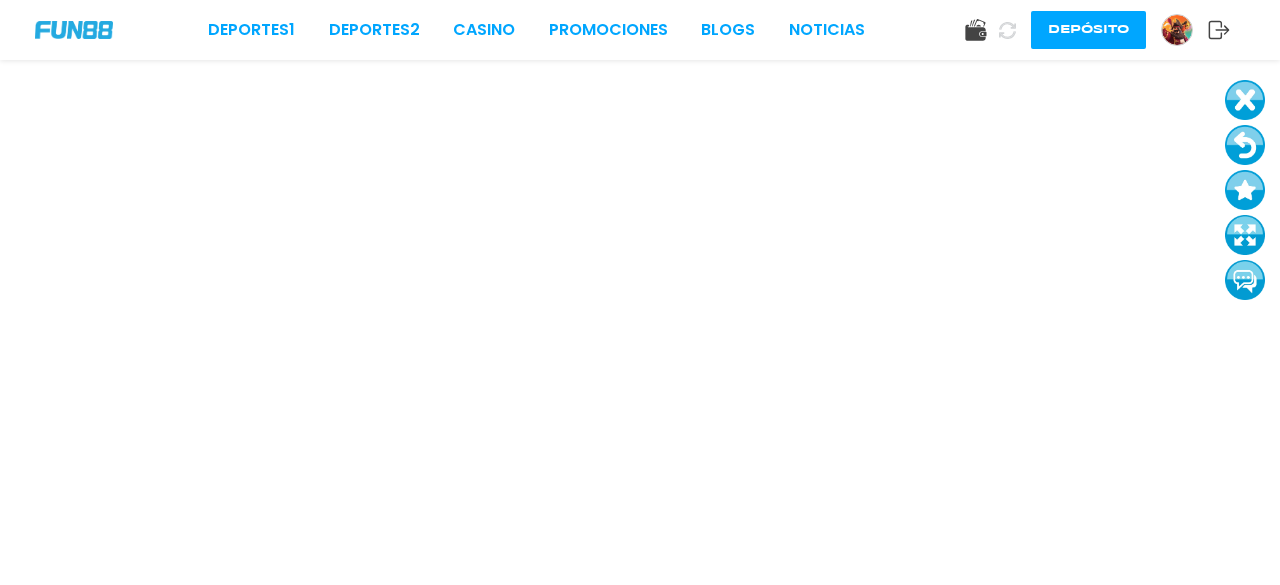 click at bounding box center (1245, 145) 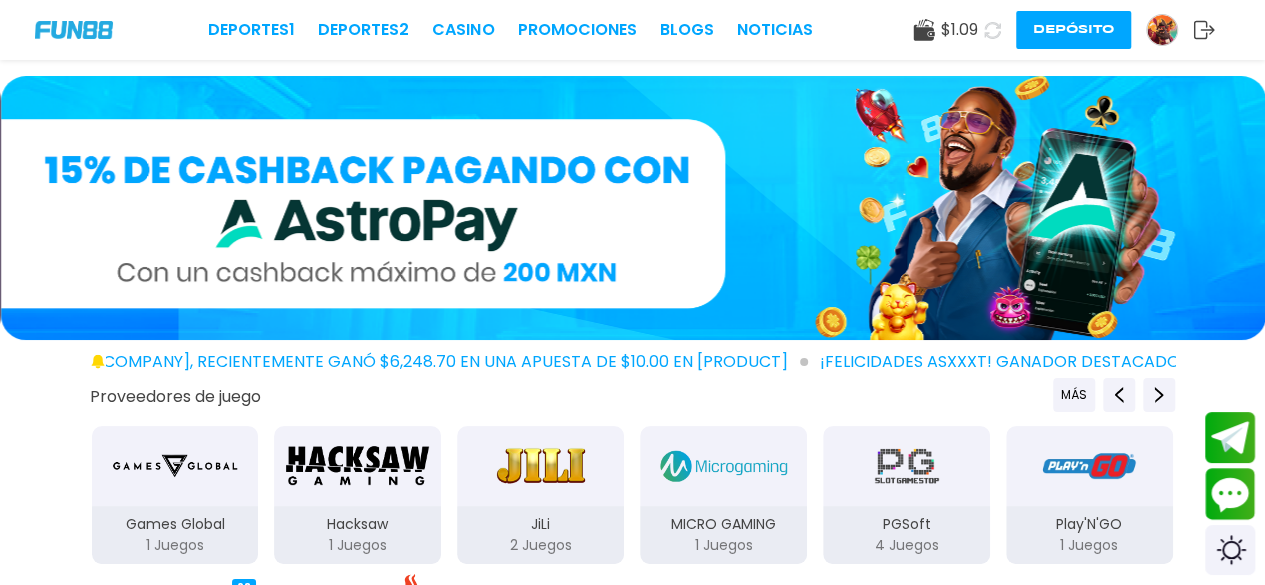 click at bounding box center (74, 29) 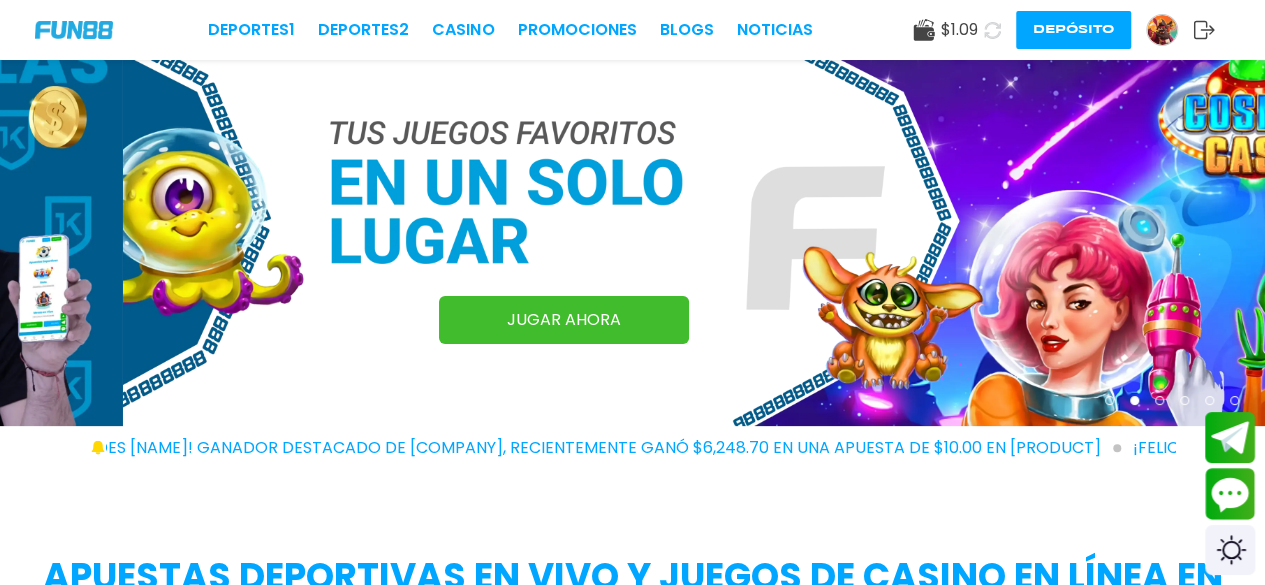 scroll, scrollTop: 43, scrollLeft: 0, axis: vertical 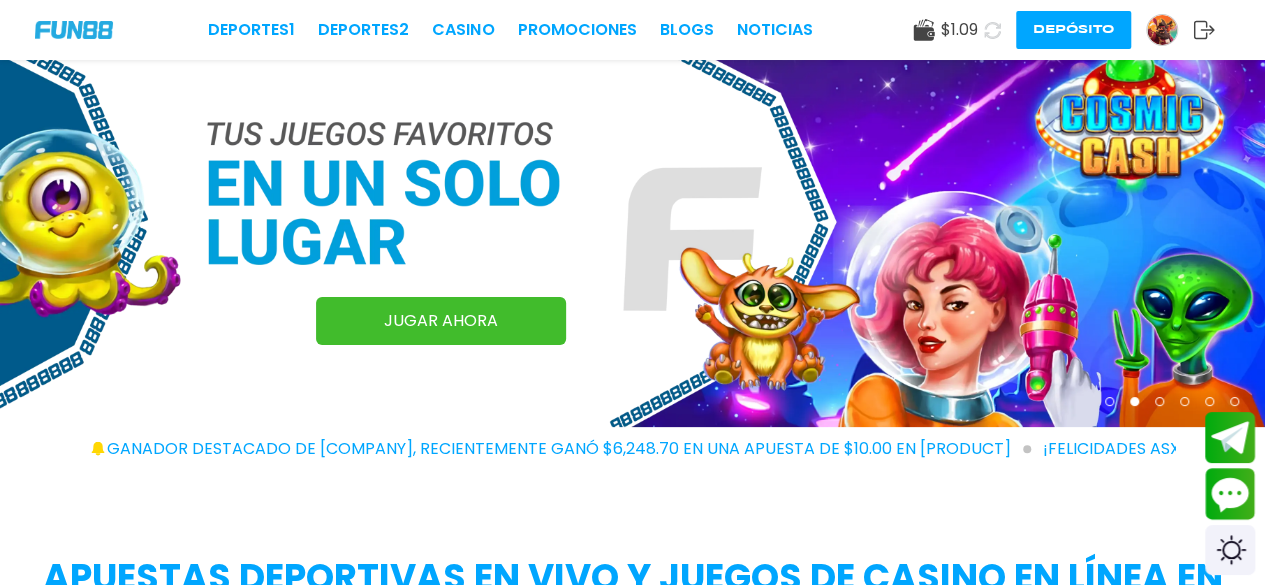click on "Deportes  1 Deportes  2 CASINO Promociones BLOGS NOTICIAS $[CURRENCY] 1.09 Depósito" at bounding box center (632, 30) 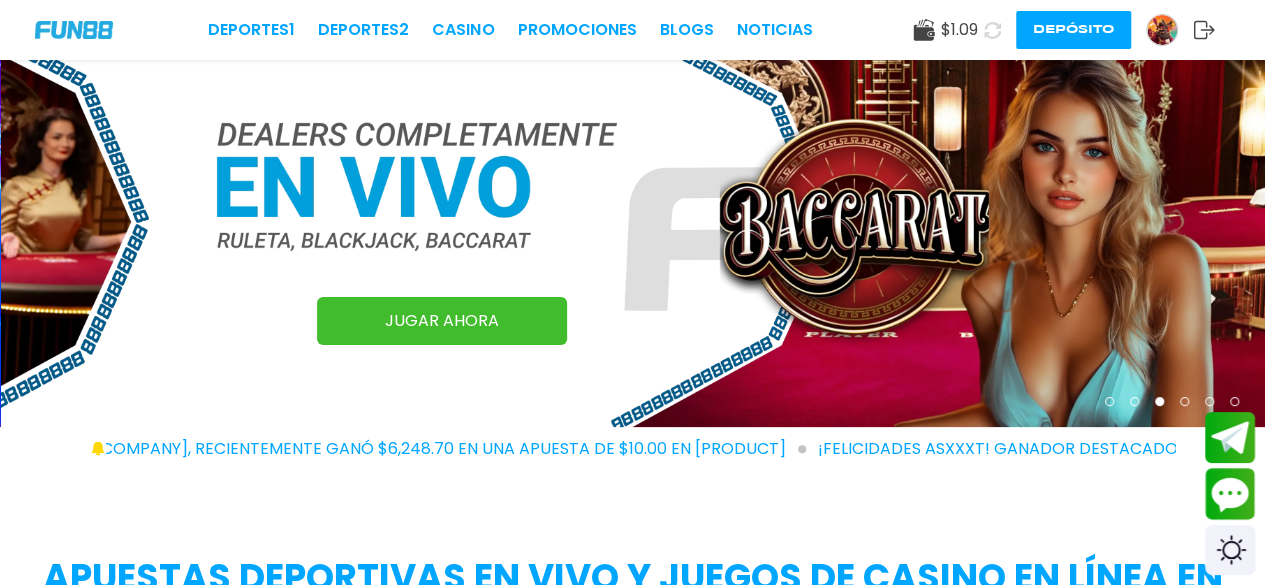 click at bounding box center (1162, 30) 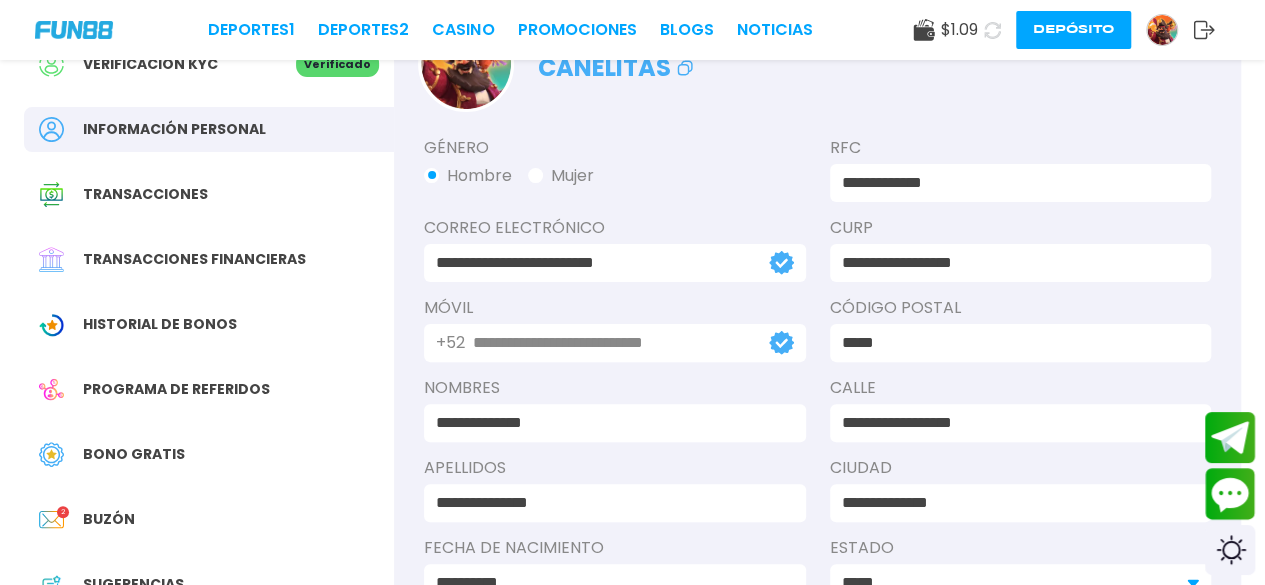 scroll, scrollTop: 124, scrollLeft: 0, axis: vertical 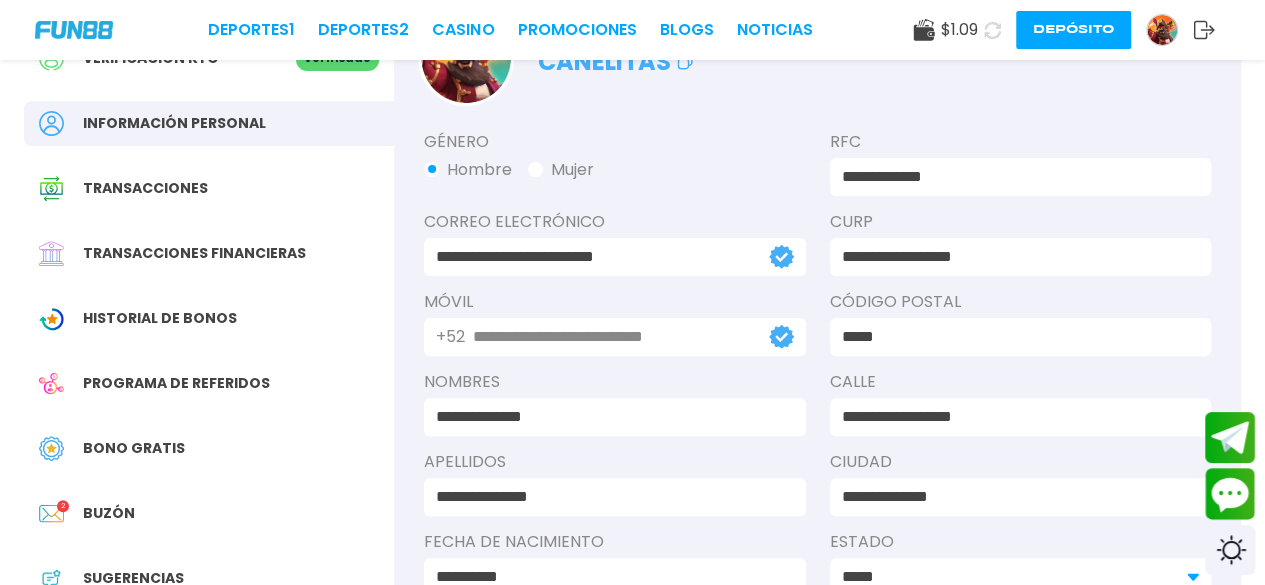 click on "Bono Gratis" at bounding box center (134, 448) 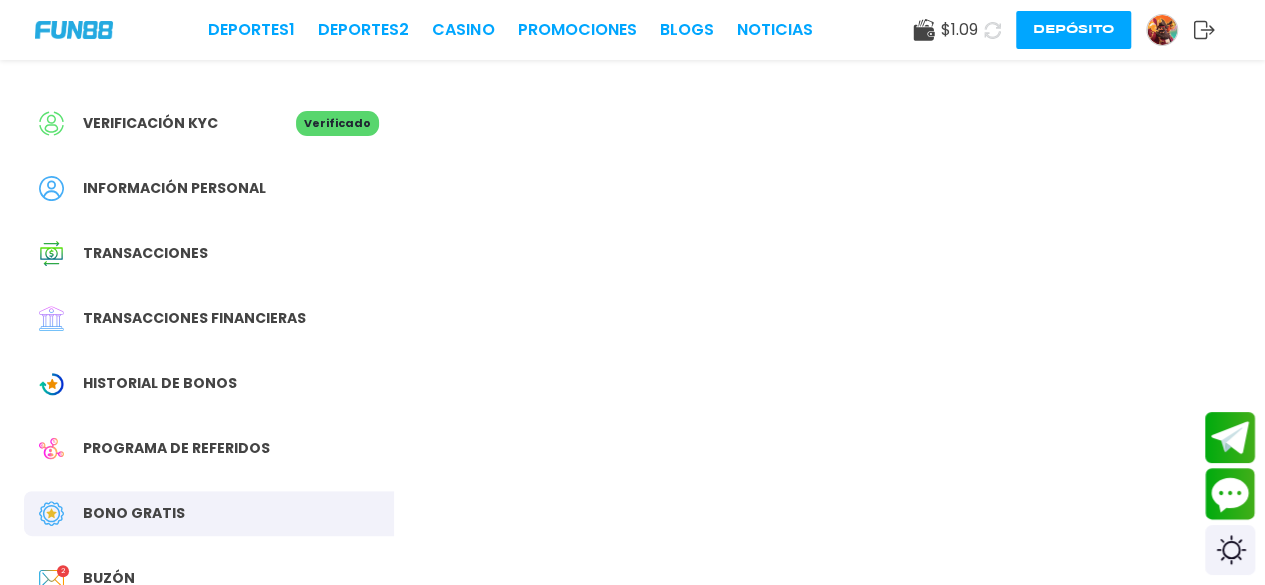 scroll, scrollTop: 0, scrollLeft: 0, axis: both 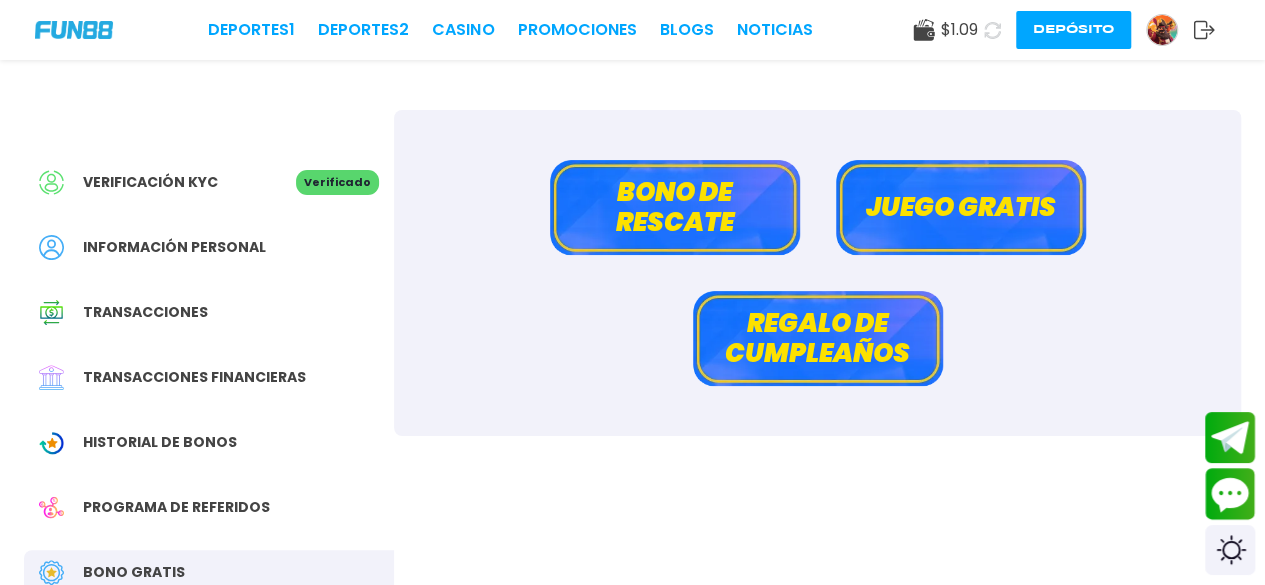 click on "Bono de rescate" at bounding box center [675, 207] 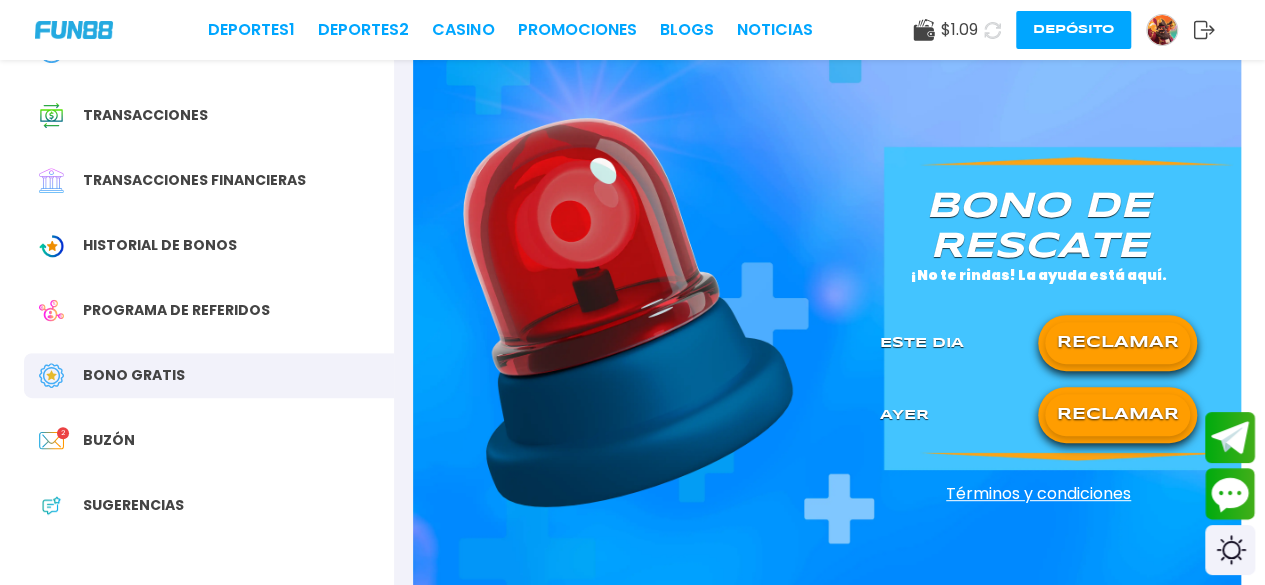 scroll, scrollTop: 198, scrollLeft: 0, axis: vertical 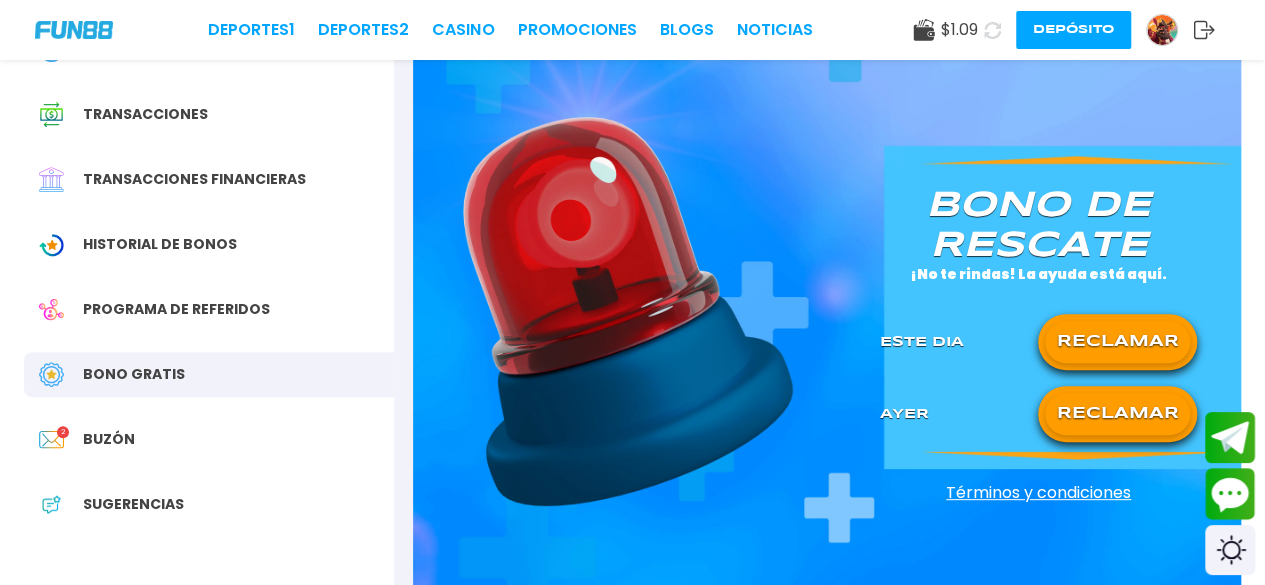 click on "RECLAMAR" at bounding box center (1117, 342) 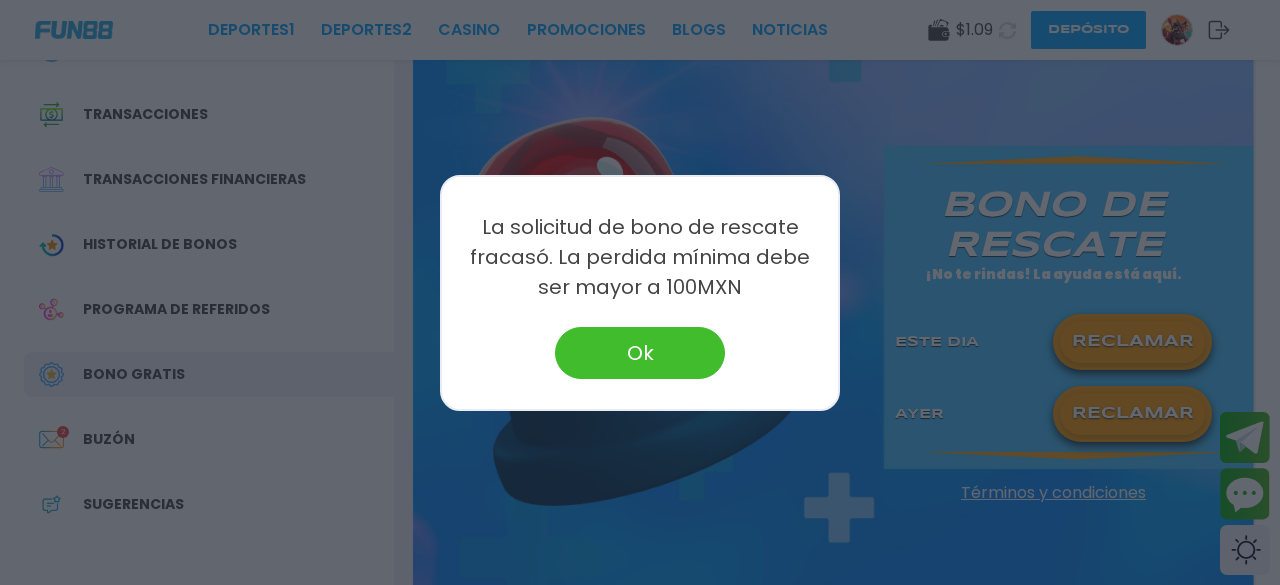 click on "Ok" at bounding box center (640, 353) 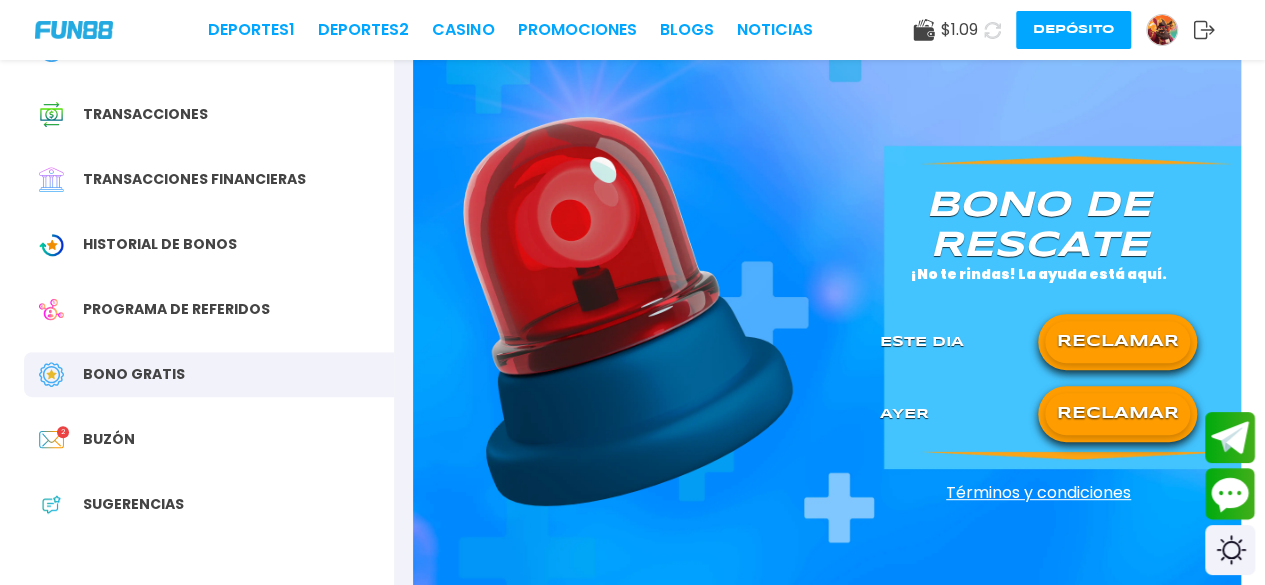 click on "RECLAMAR" at bounding box center [1117, 414] 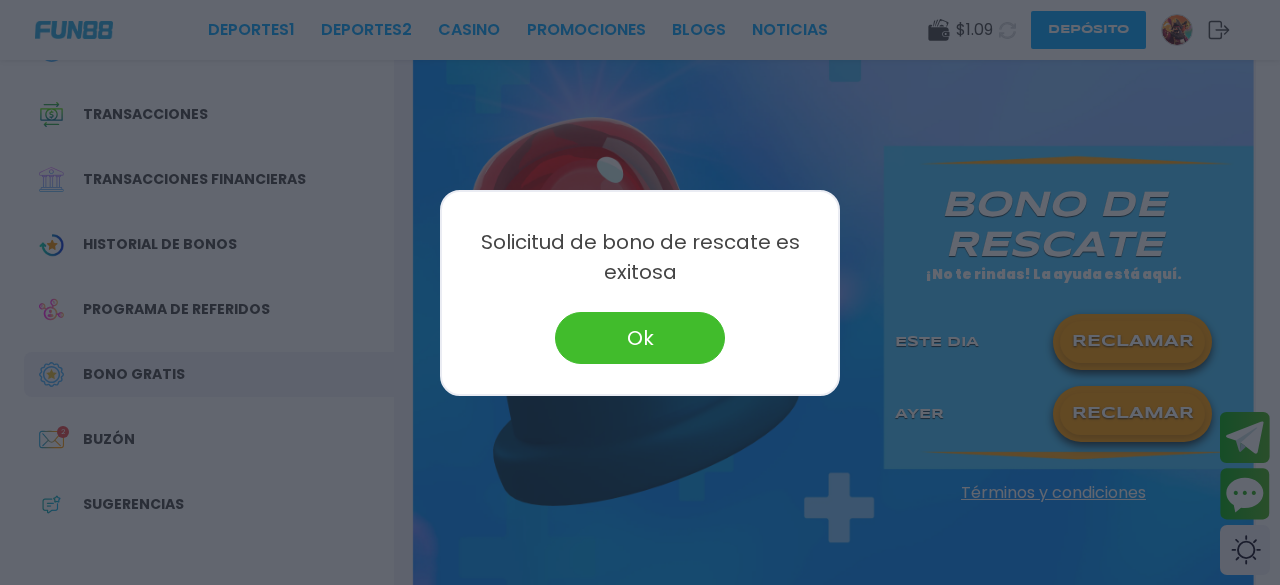 click on "Ok" at bounding box center (640, 338) 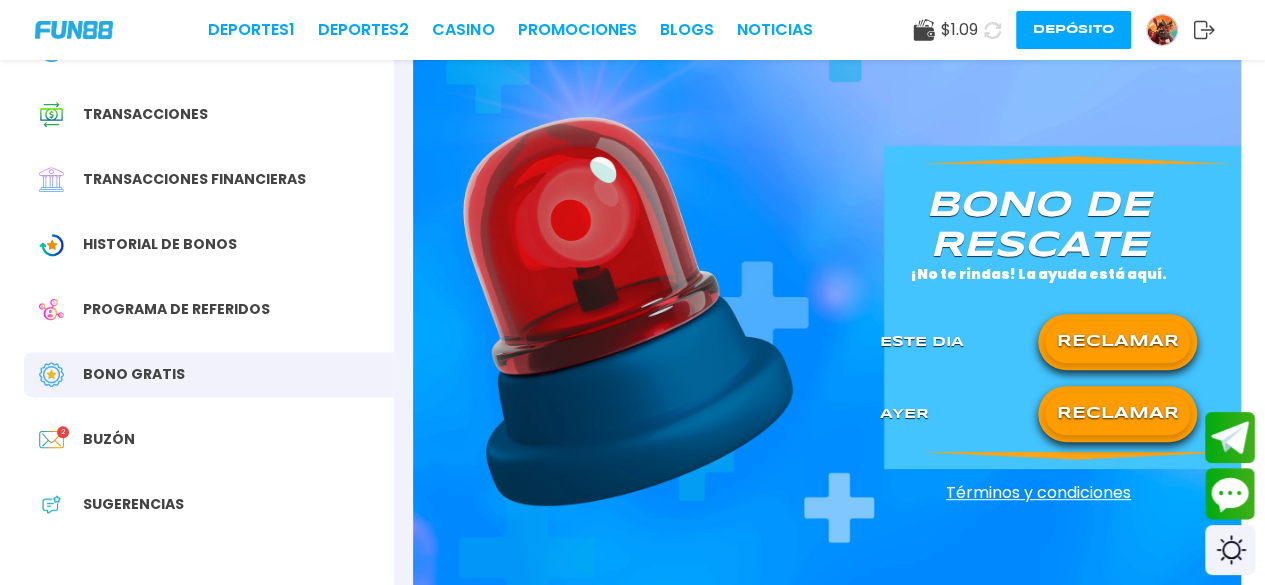 click 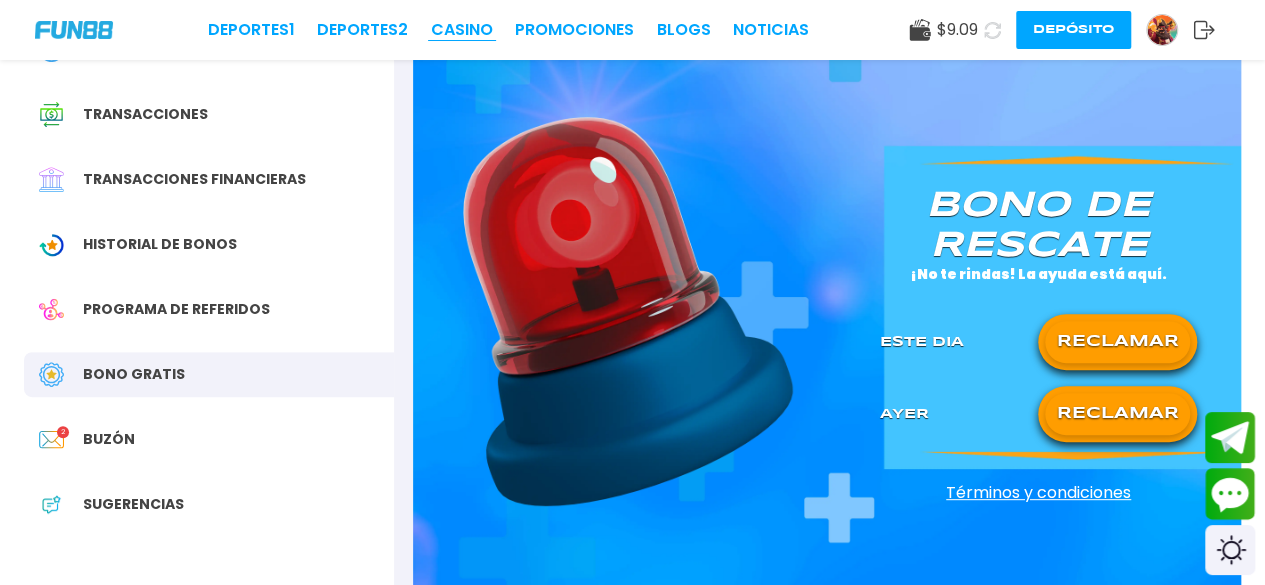 click on "CASINO" at bounding box center (462, 30) 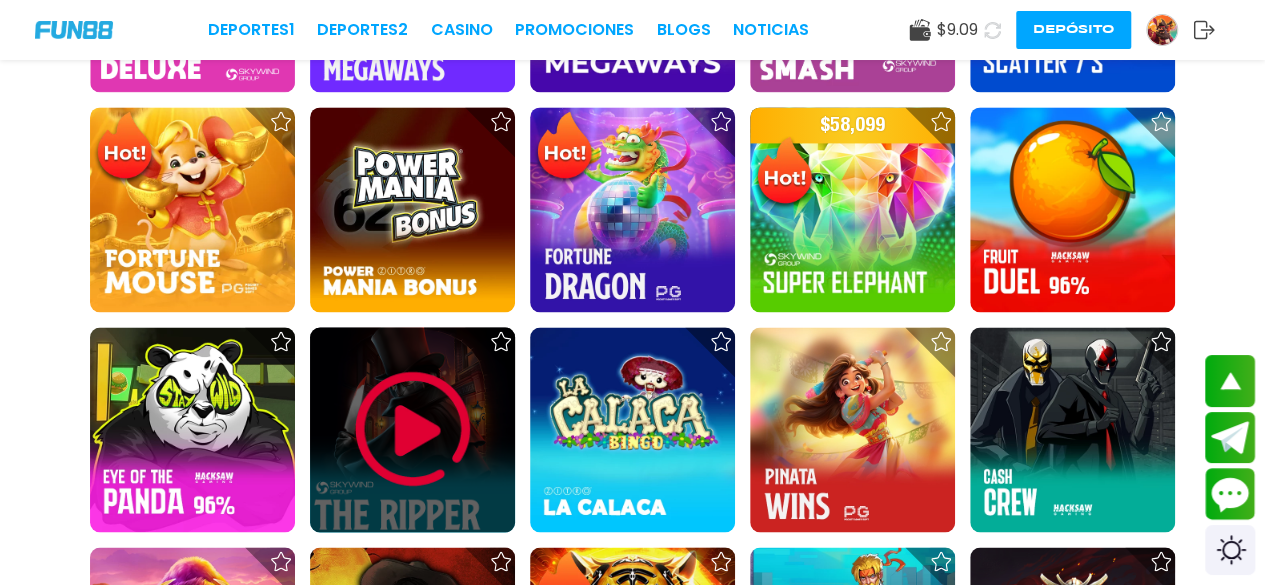 scroll, scrollTop: 1430, scrollLeft: 0, axis: vertical 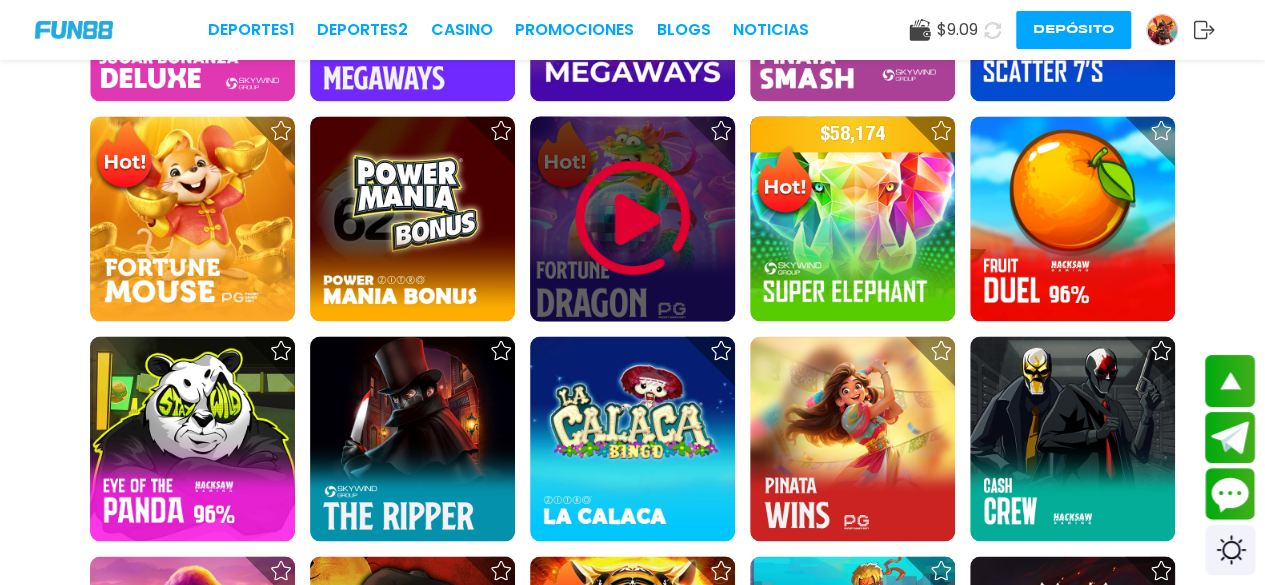 click at bounding box center [633, 218] 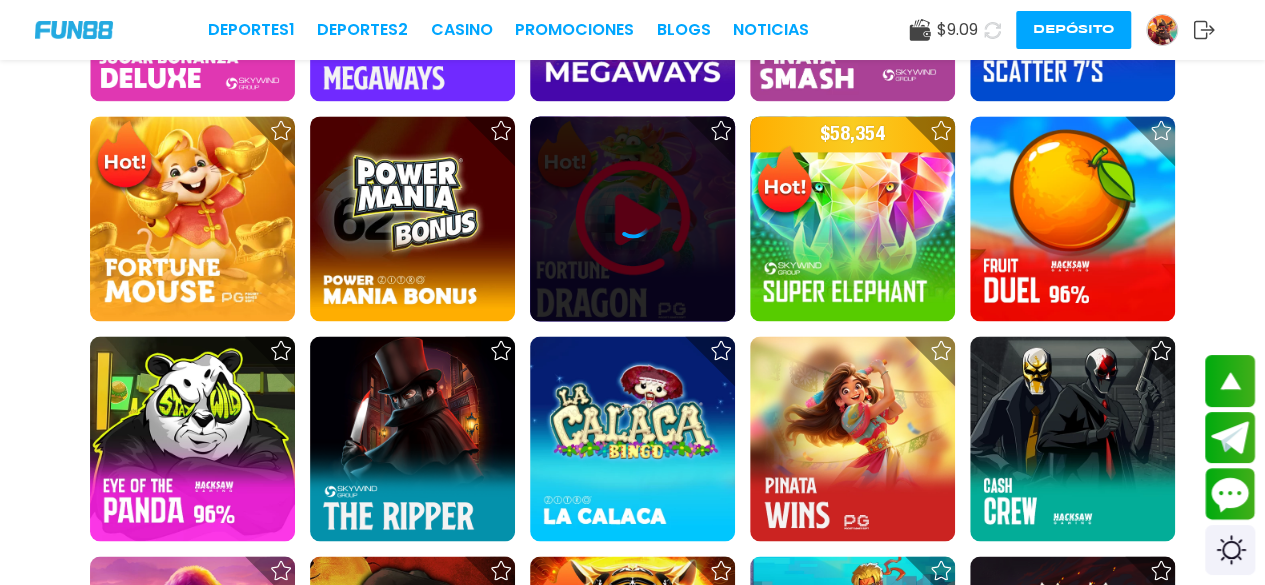 scroll, scrollTop: 0, scrollLeft: 0, axis: both 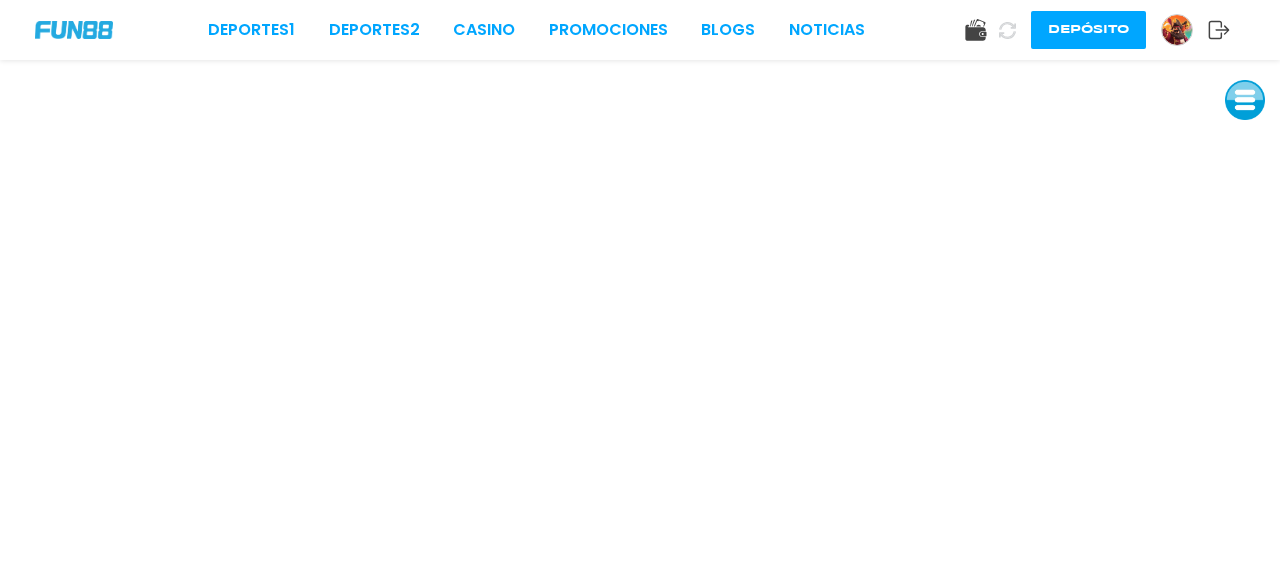 click at bounding box center [1245, 100] 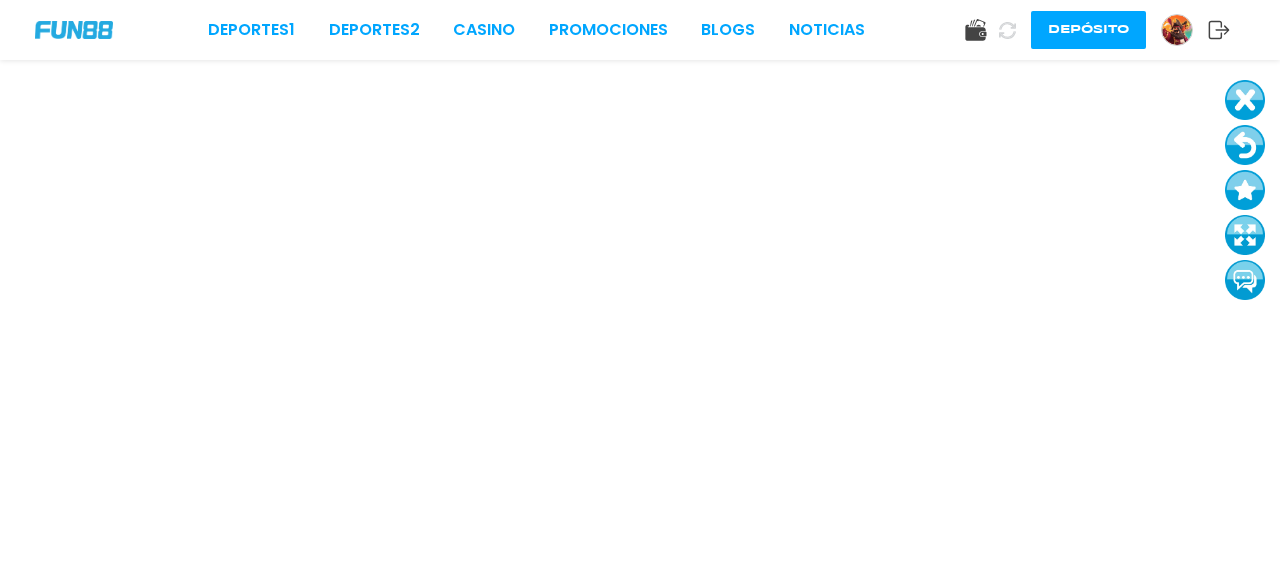 click at bounding box center (1245, 145) 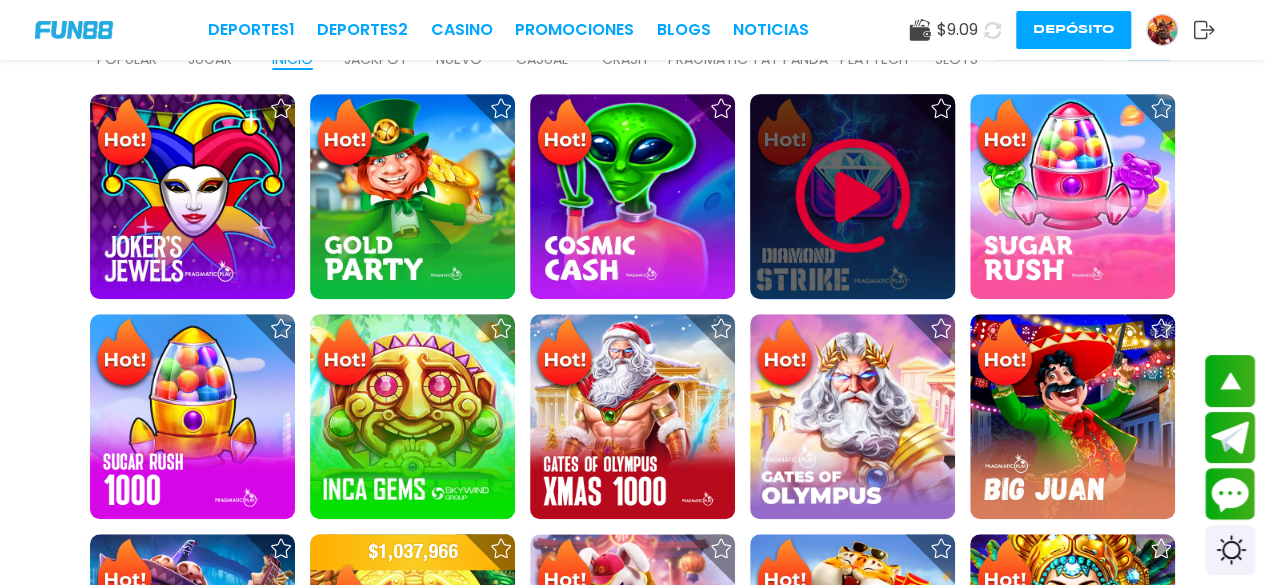 scroll, scrollTop: 573, scrollLeft: 0, axis: vertical 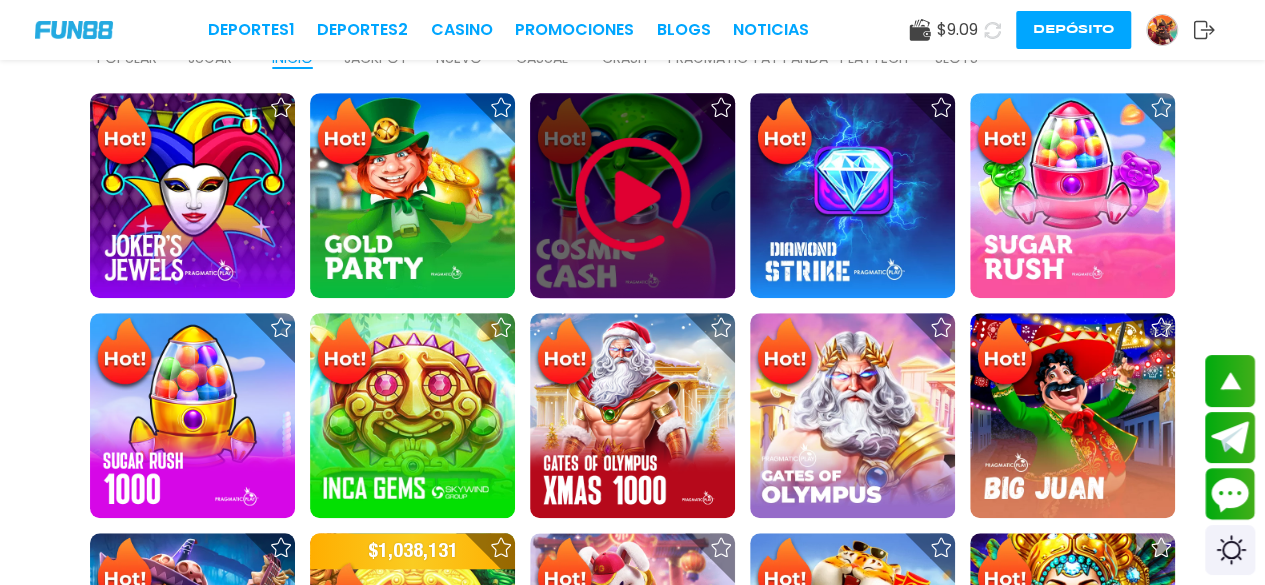 click at bounding box center (633, 195) 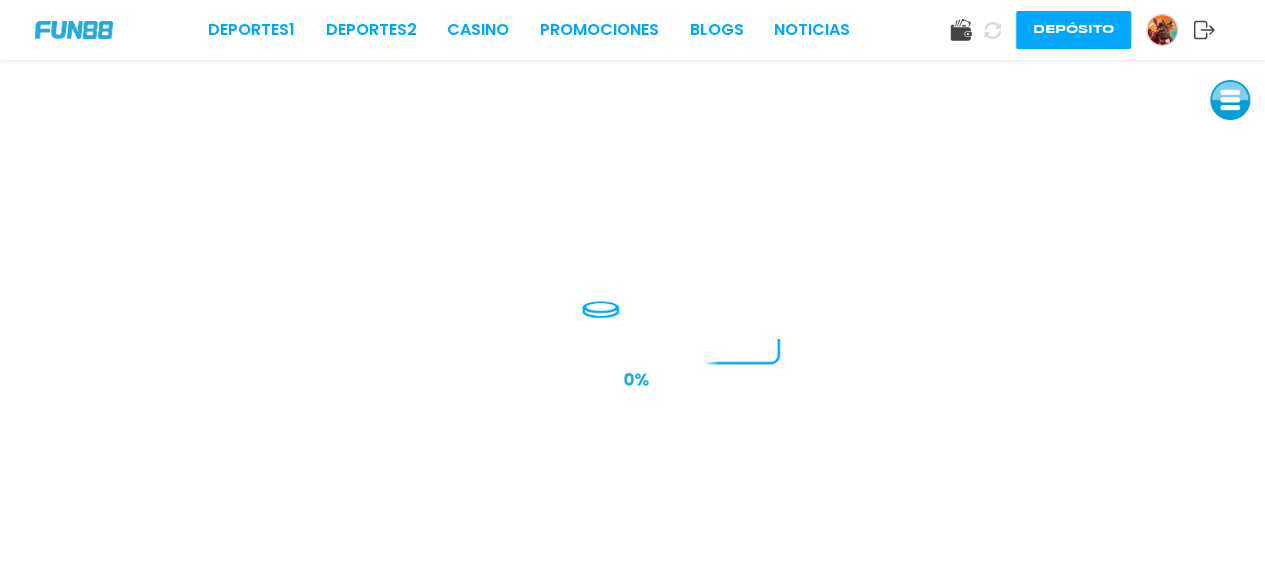 scroll, scrollTop: 0, scrollLeft: 0, axis: both 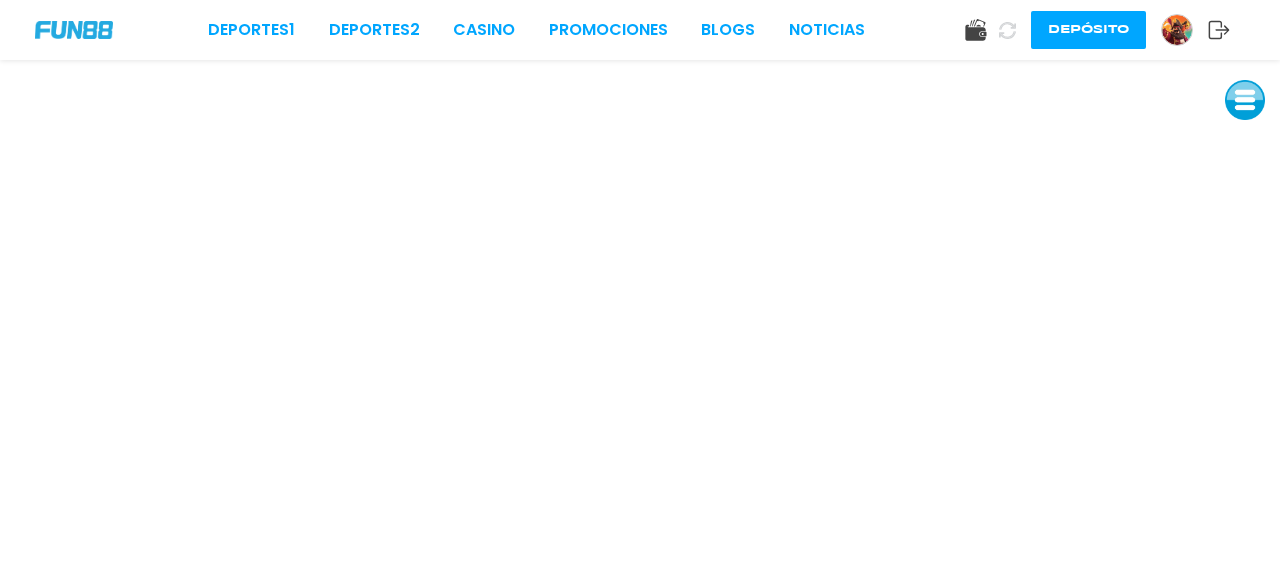 click at bounding box center (1245, 100) 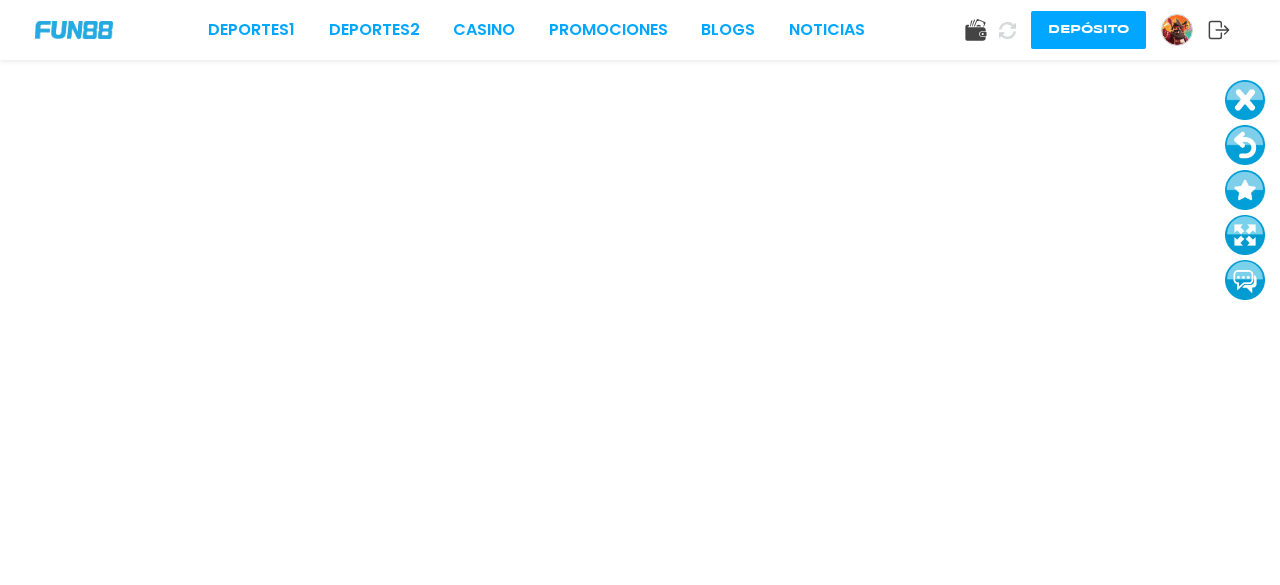 click at bounding box center [1245, 145] 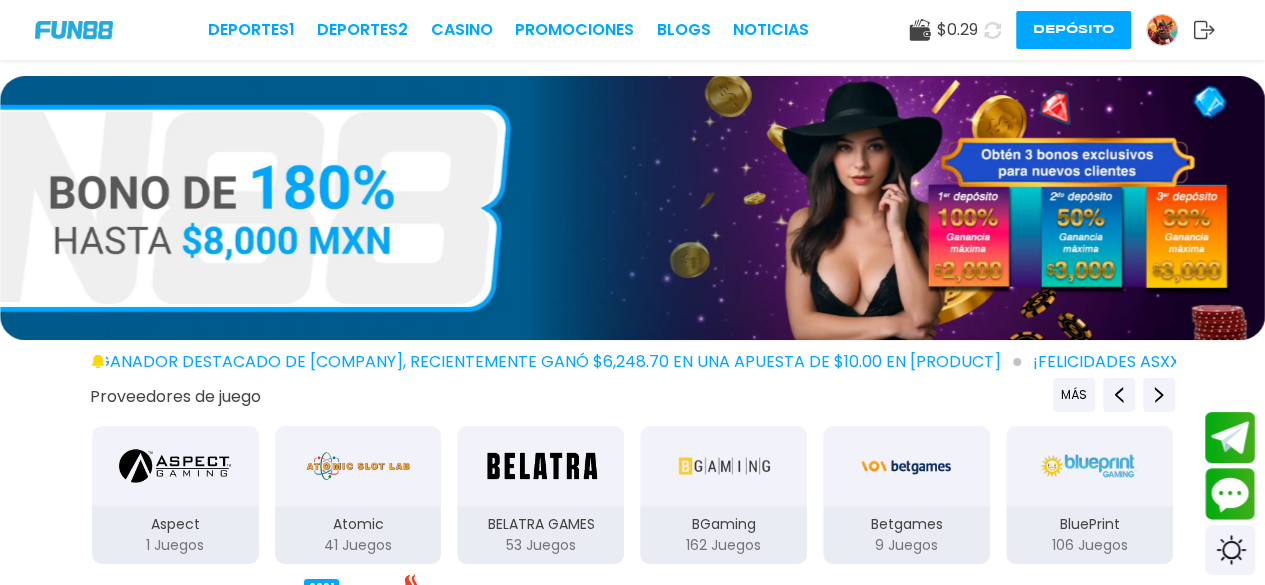 click at bounding box center (1162, 30) 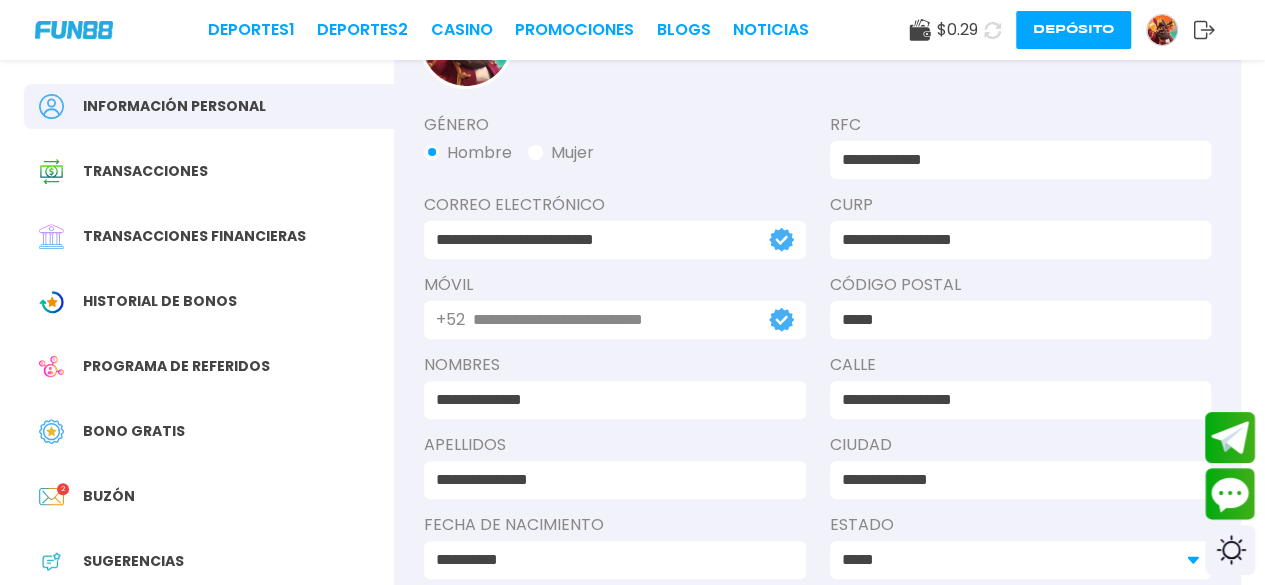 scroll, scrollTop: 144, scrollLeft: 0, axis: vertical 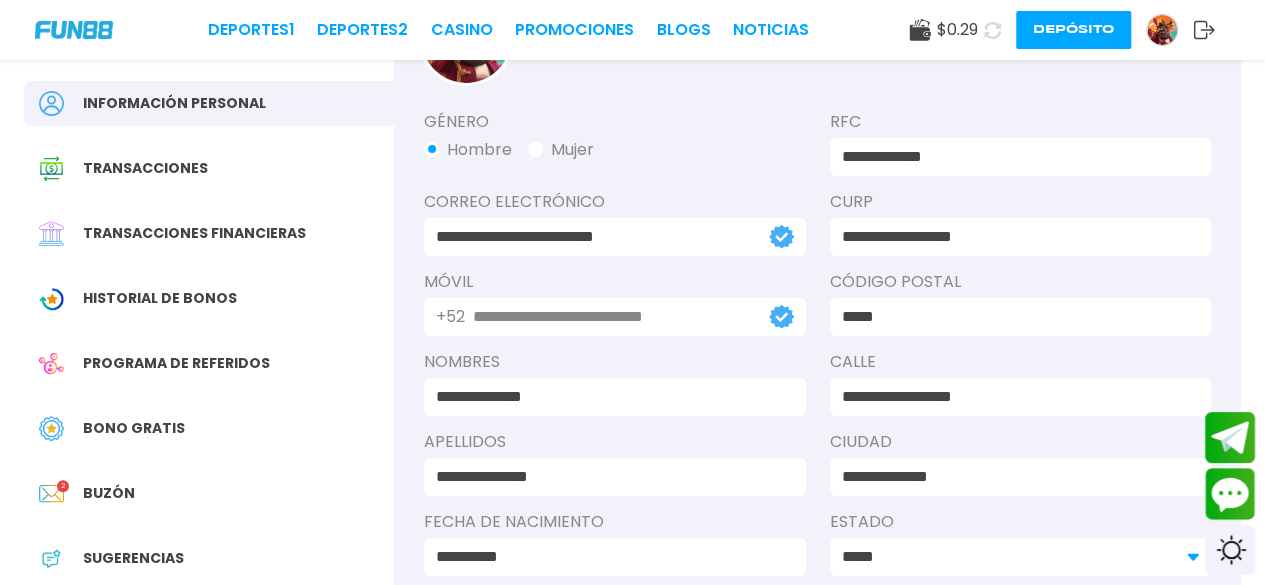 click on "Bono Gratis" at bounding box center [134, 428] 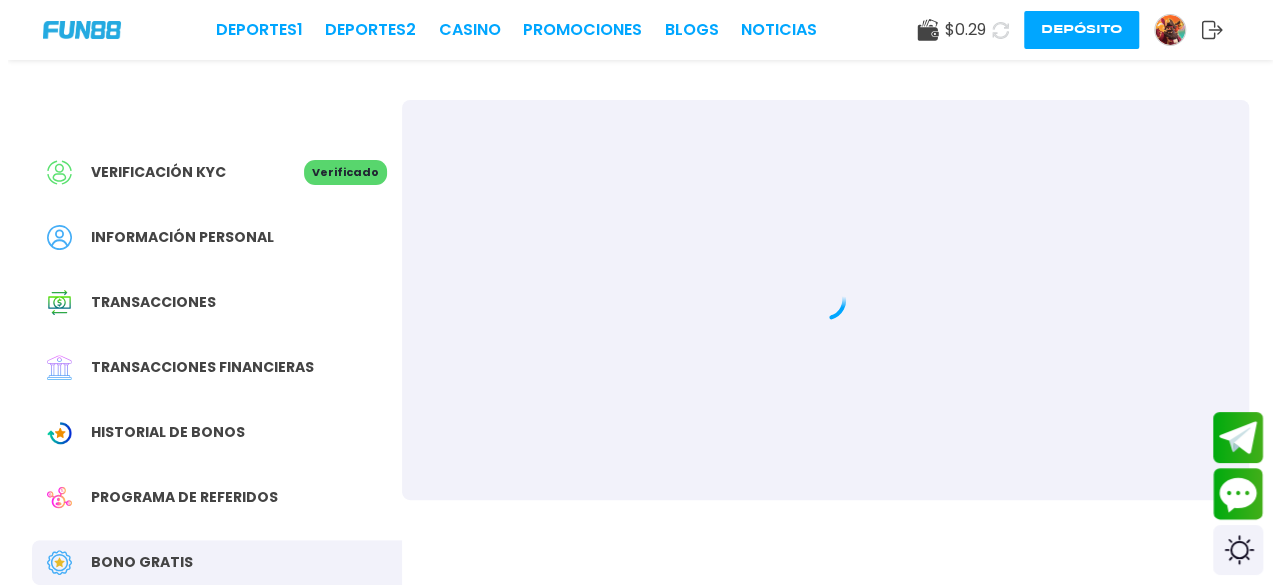 scroll, scrollTop: 0, scrollLeft: 0, axis: both 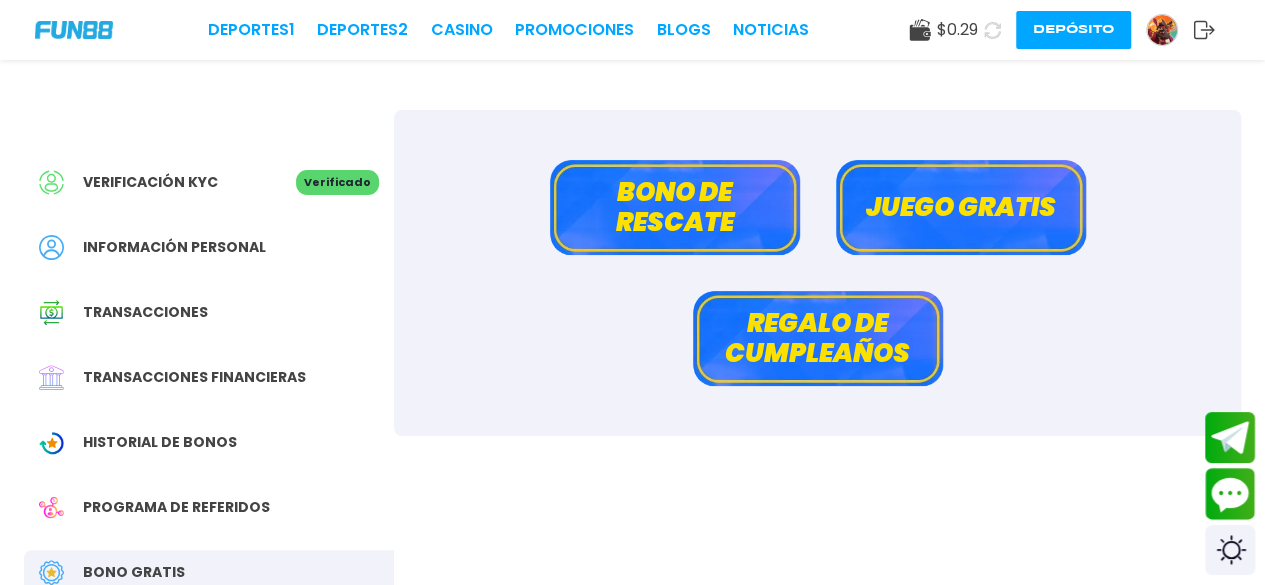 click on "Juego gratis" at bounding box center [961, 207] 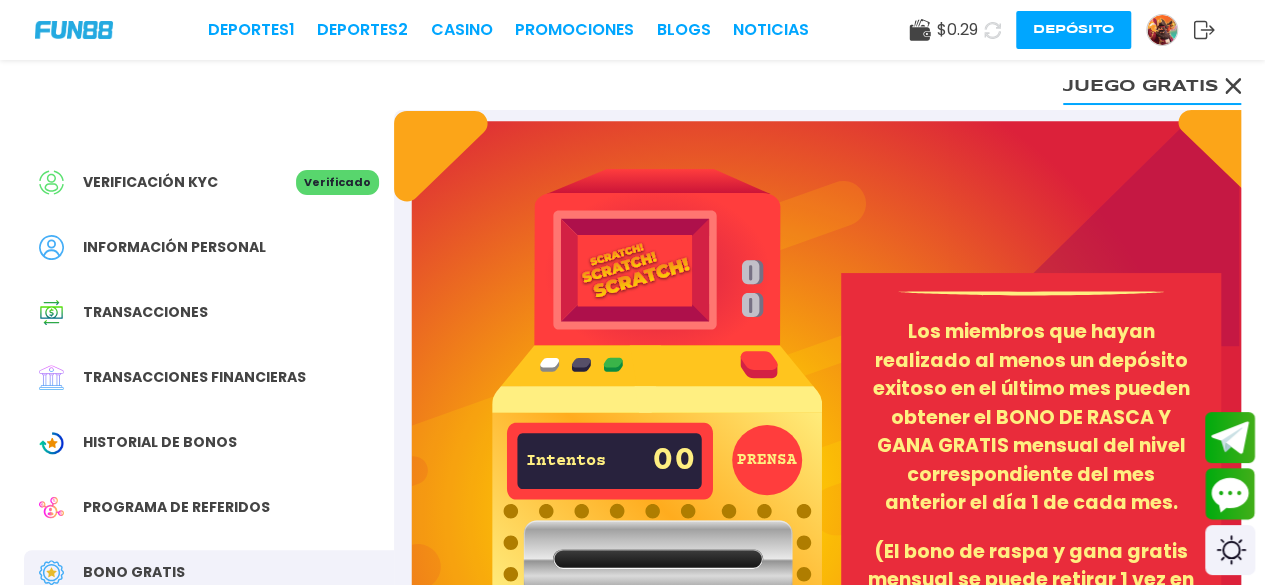 click at bounding box center [657, 436] 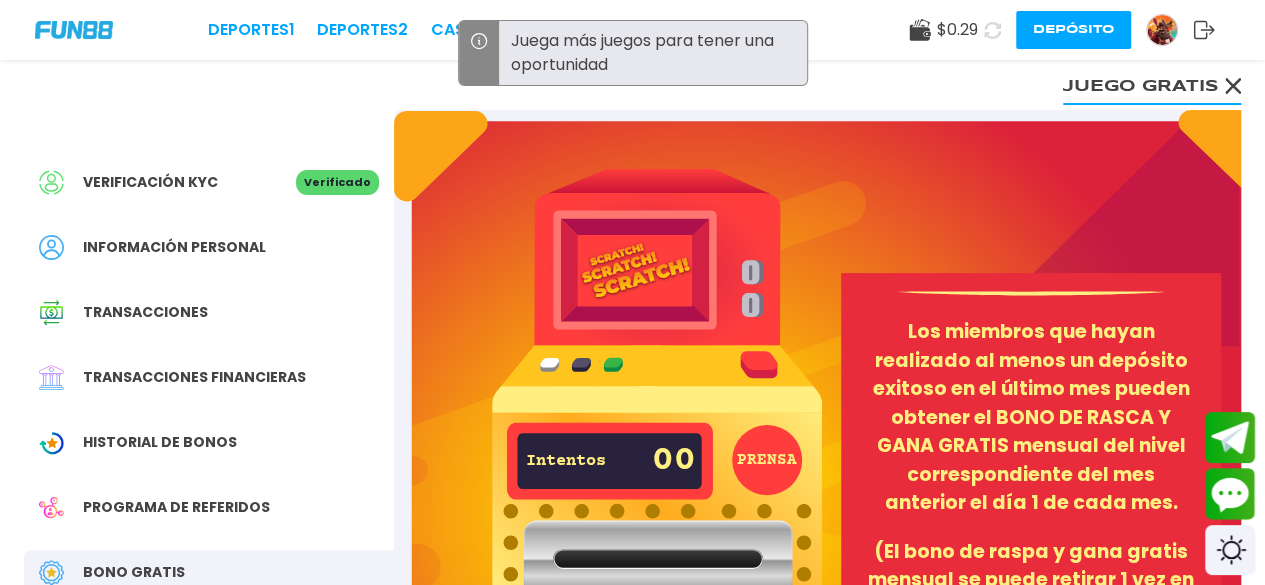 click on "PRENSA" at bounding box center (767, 460) 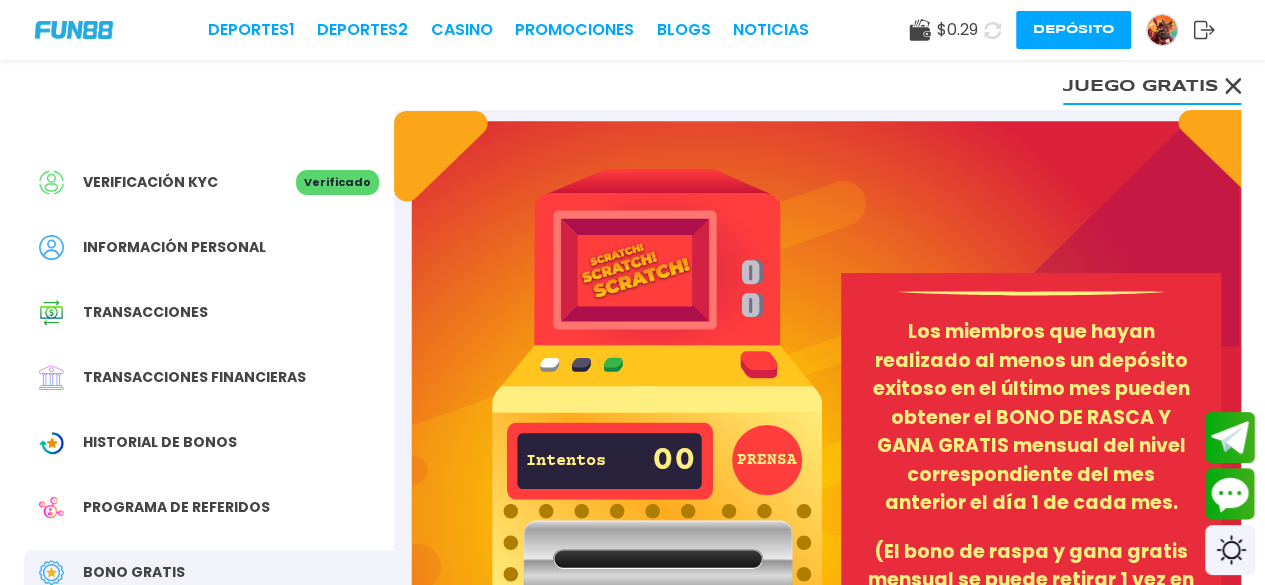 click 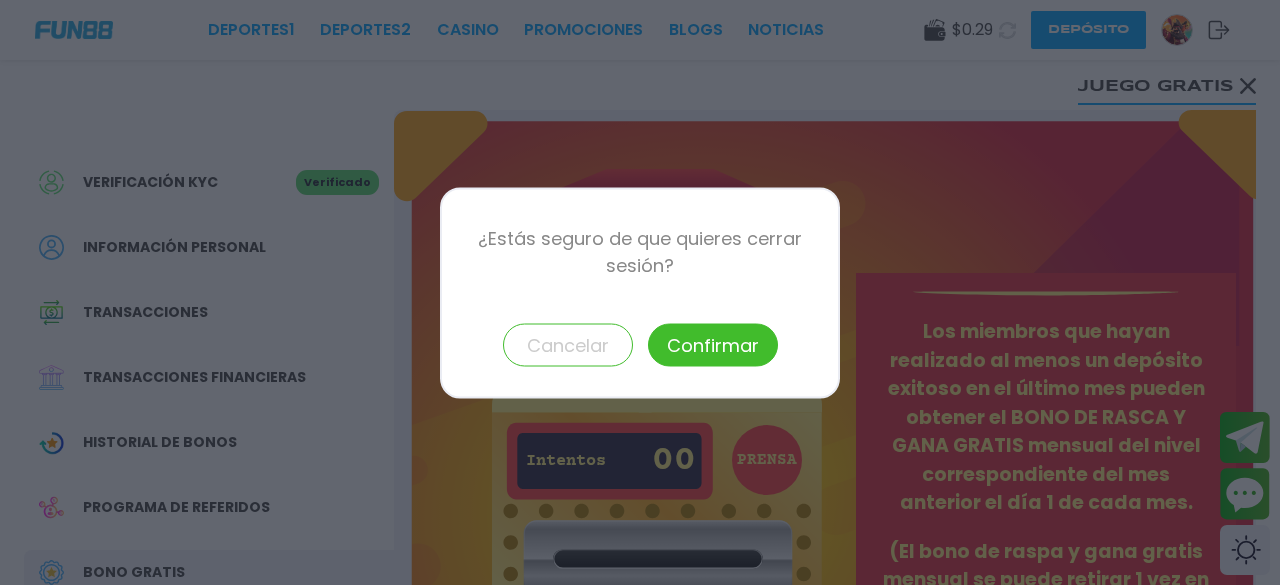 click on "Confirmar" at bounding box center (713, 344) 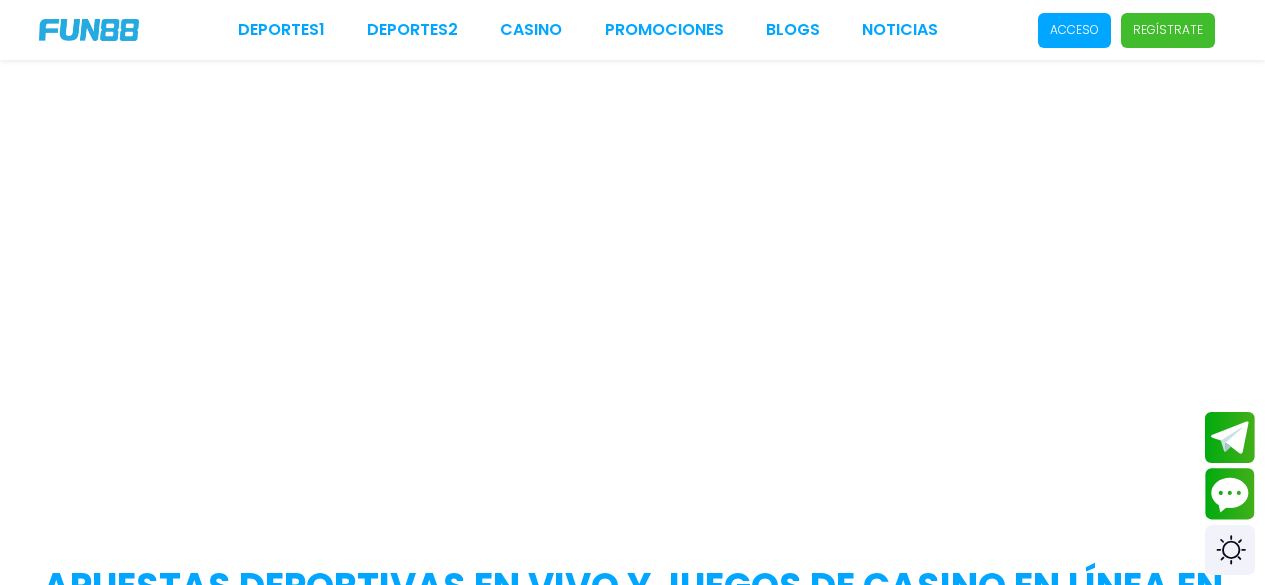 scroll, scrollTop: 0, scrollLeft: 0, axis: both 